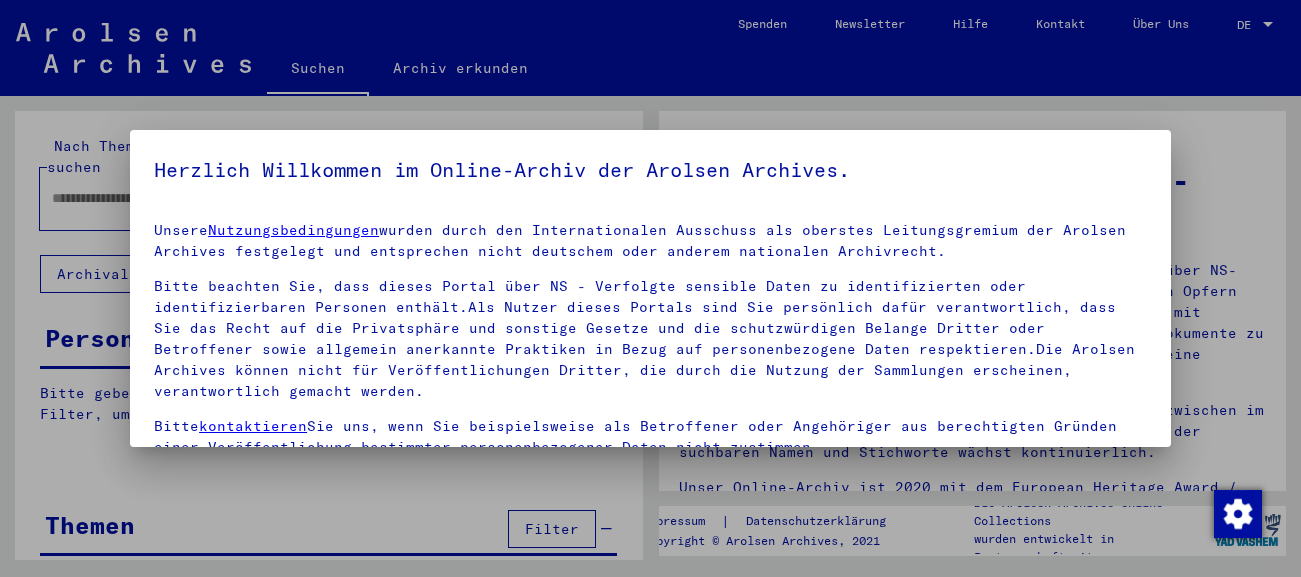 scroll, scrollTop: 0, scrollLeft: 0, axis: both 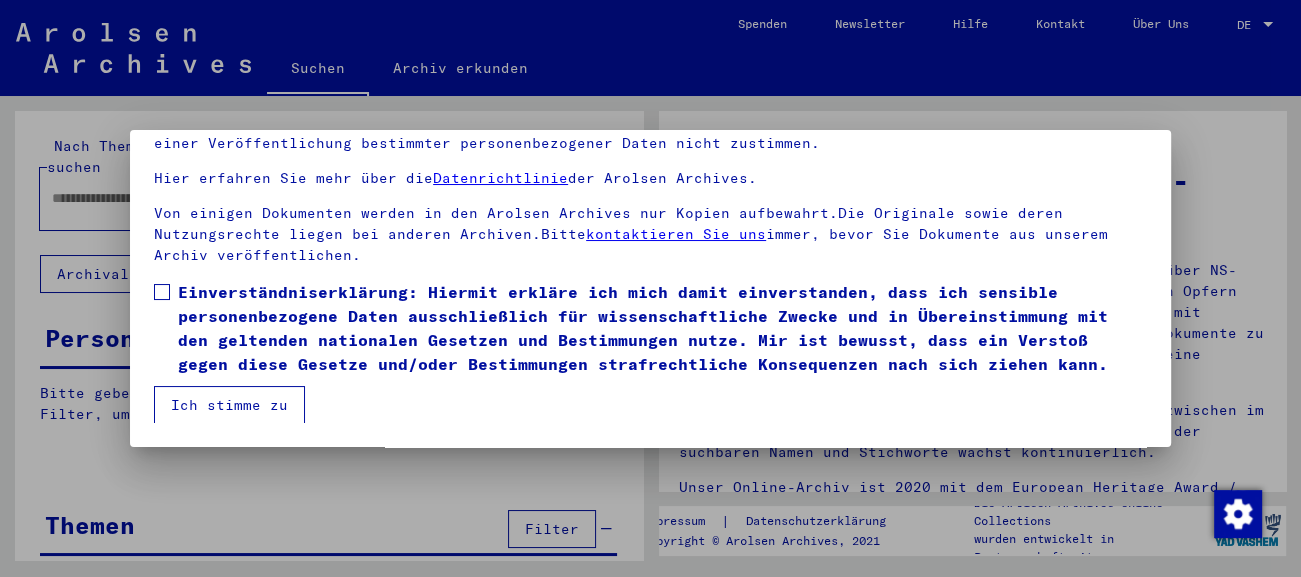 click at bounding box center (162, 292) 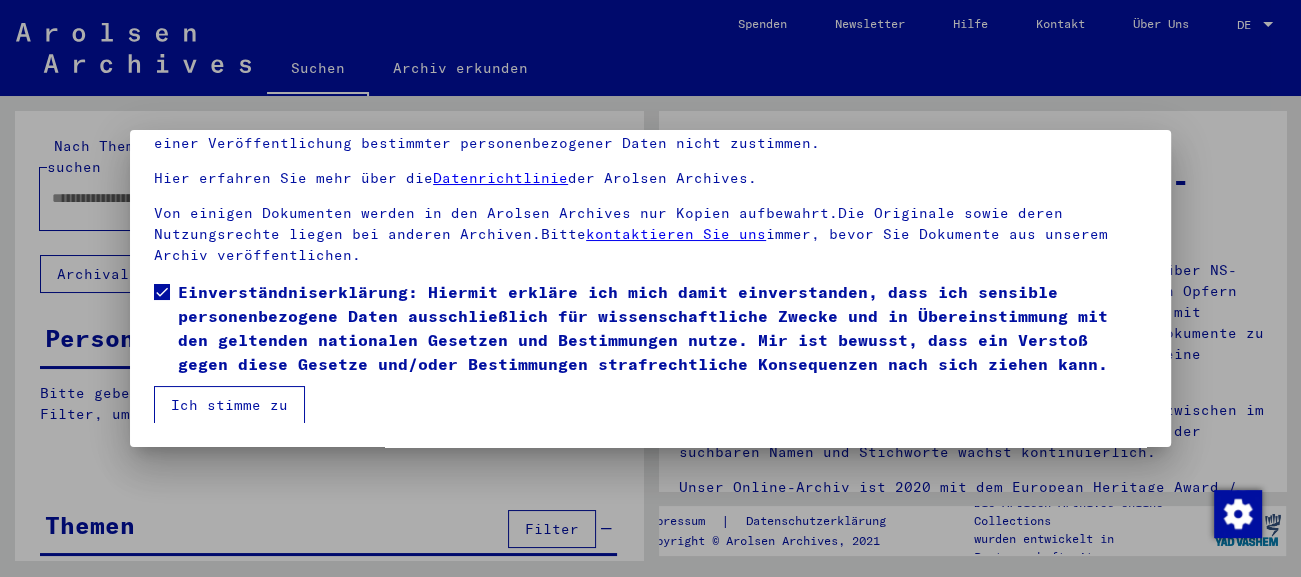 click on "Ich stimme zu" at bounding box center (229, 405) 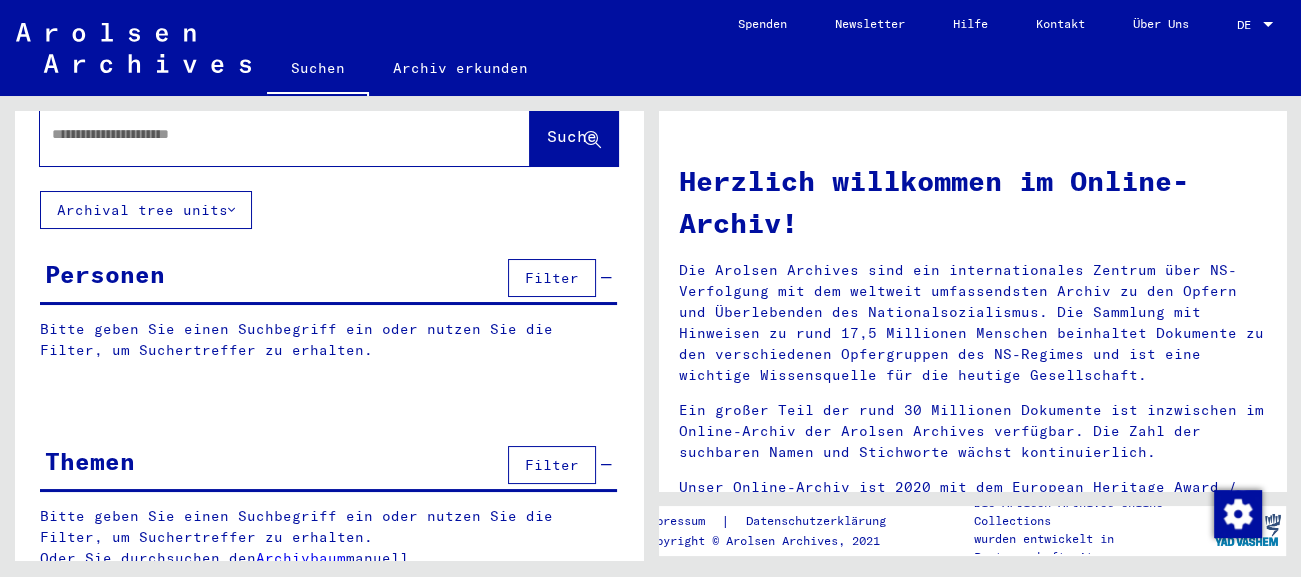 scroll, scrollTop: 0, scrollLeft: 0, axis: both 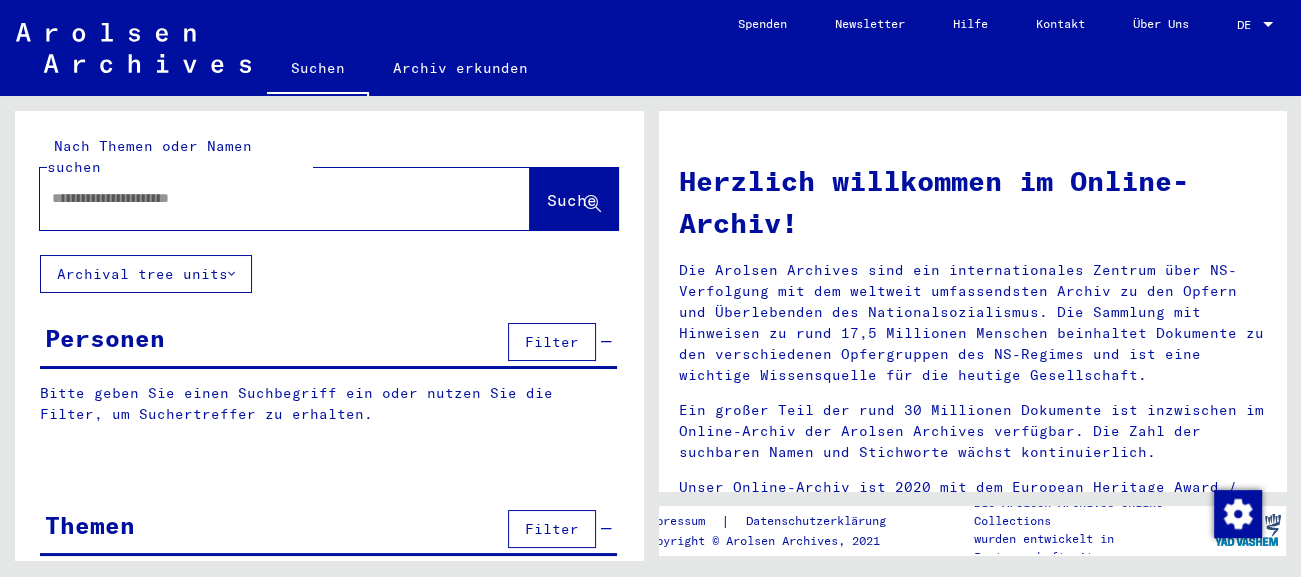 click at bounding box center (261, 198) 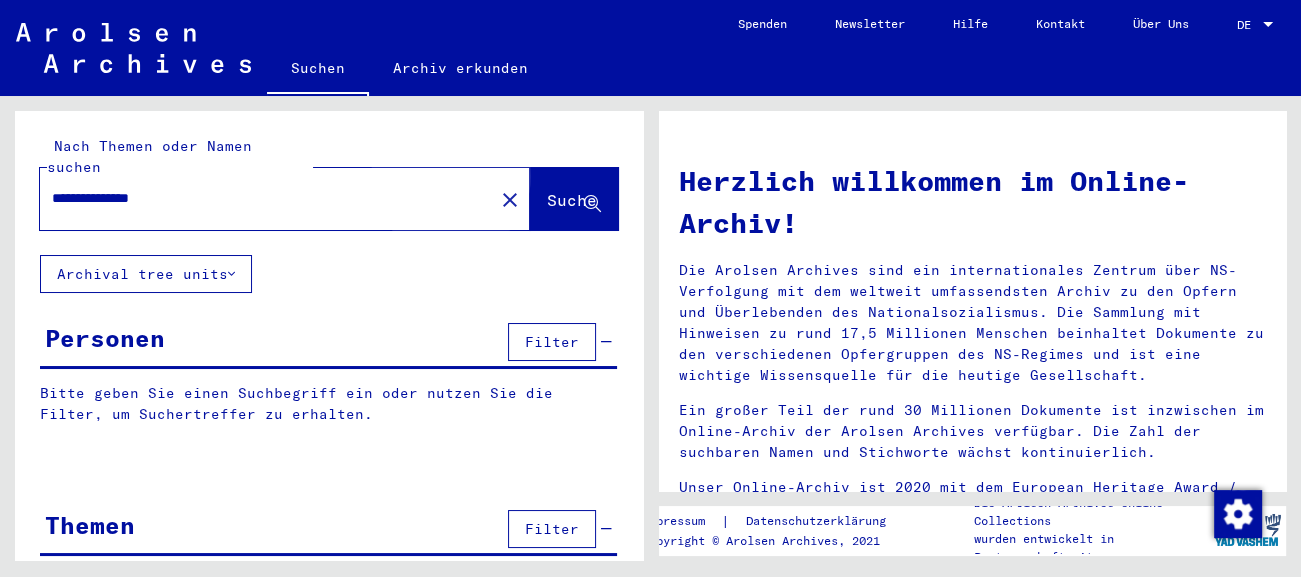 click on "Suche" 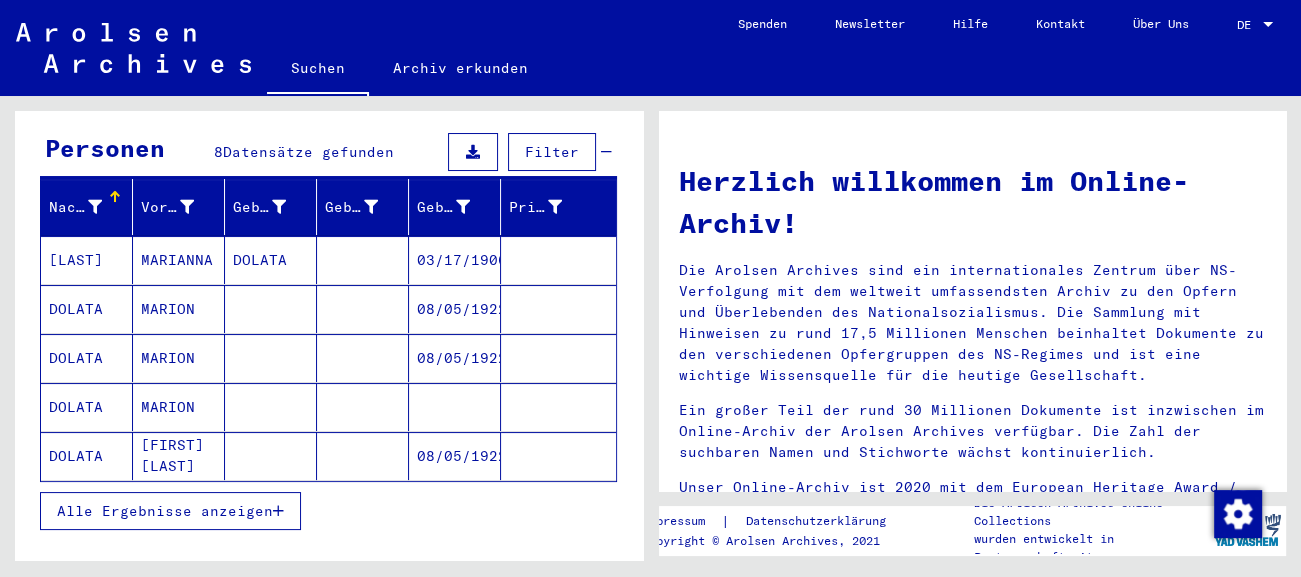 scroll, scrollTop: 221, scrollLeft: 0, axis: vertical 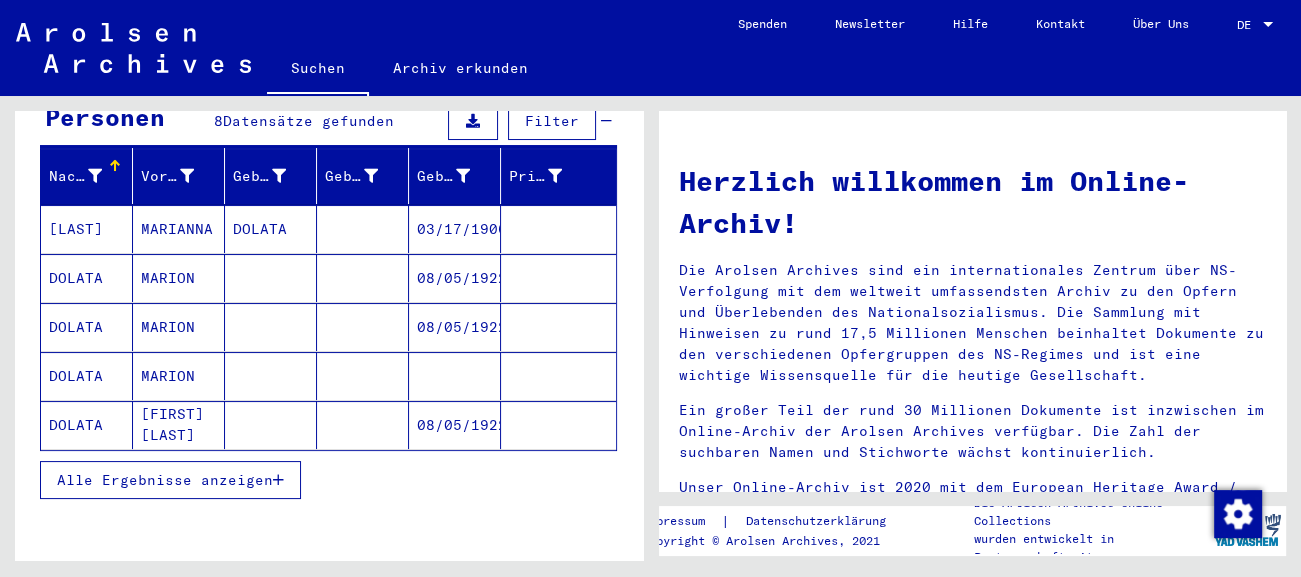 click at bounding box center (278, 480) 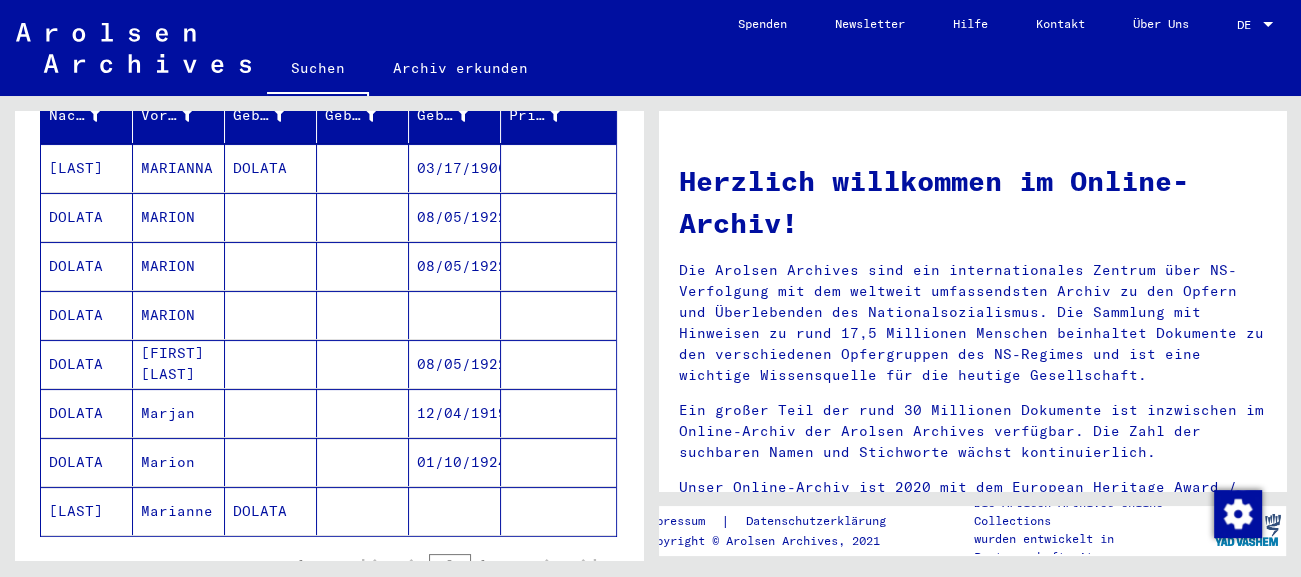 scroll, scrollTop: 331, scrollLeft: 0, axis: vertical 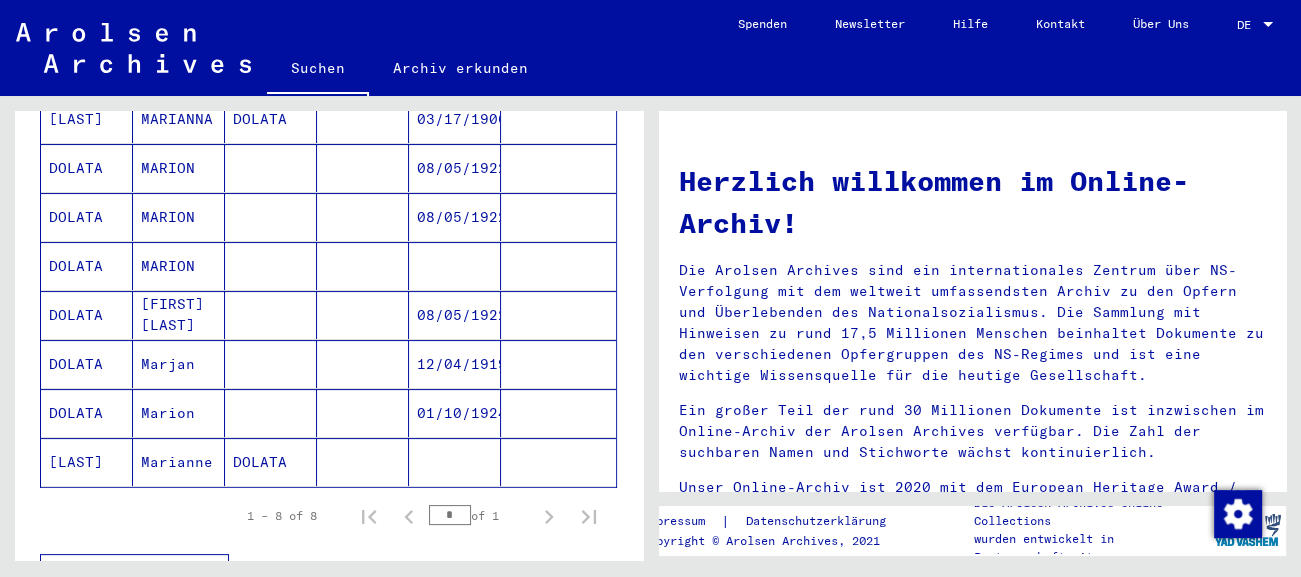 click on "12/04/1919" at bounding box center (455, 413) 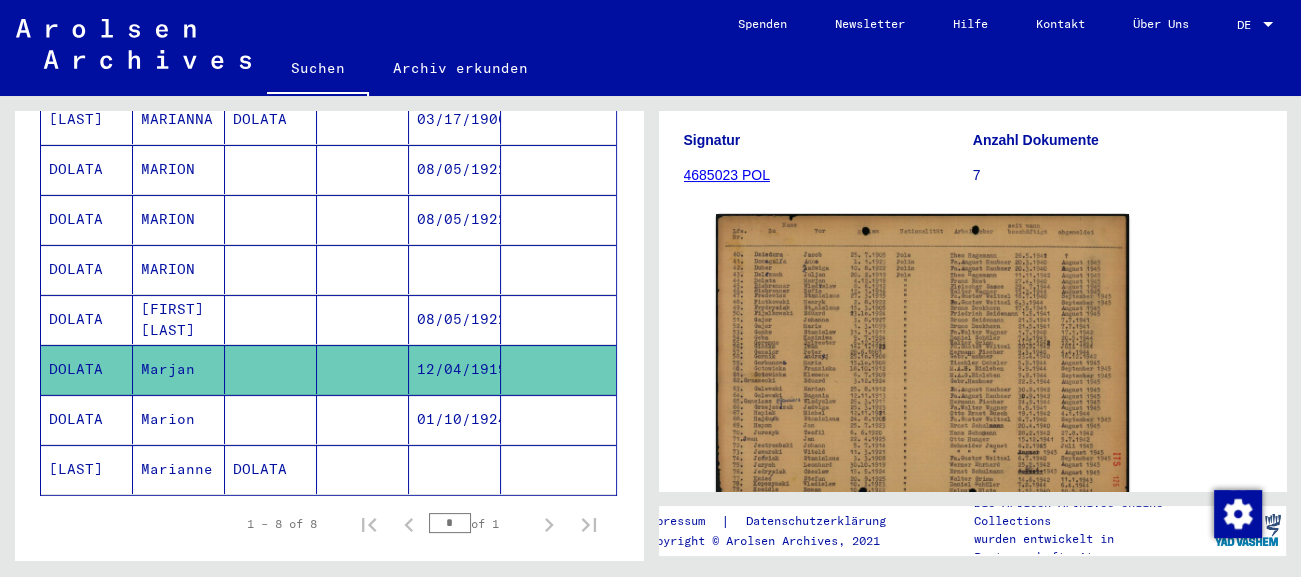 scroll, scrollTop: 331, scrollLeft: 0, axis: vertical 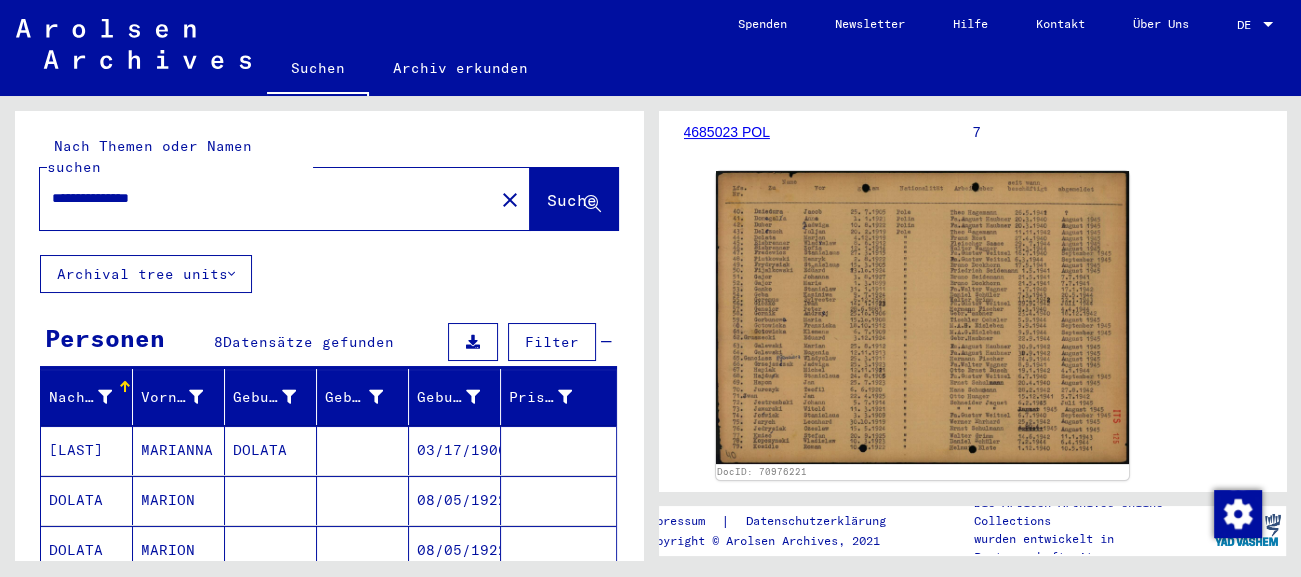 drag, startPoint x: 179, startPoint y: 184, endPoint x: 152, endPoint y: 192, distance: 28.160255 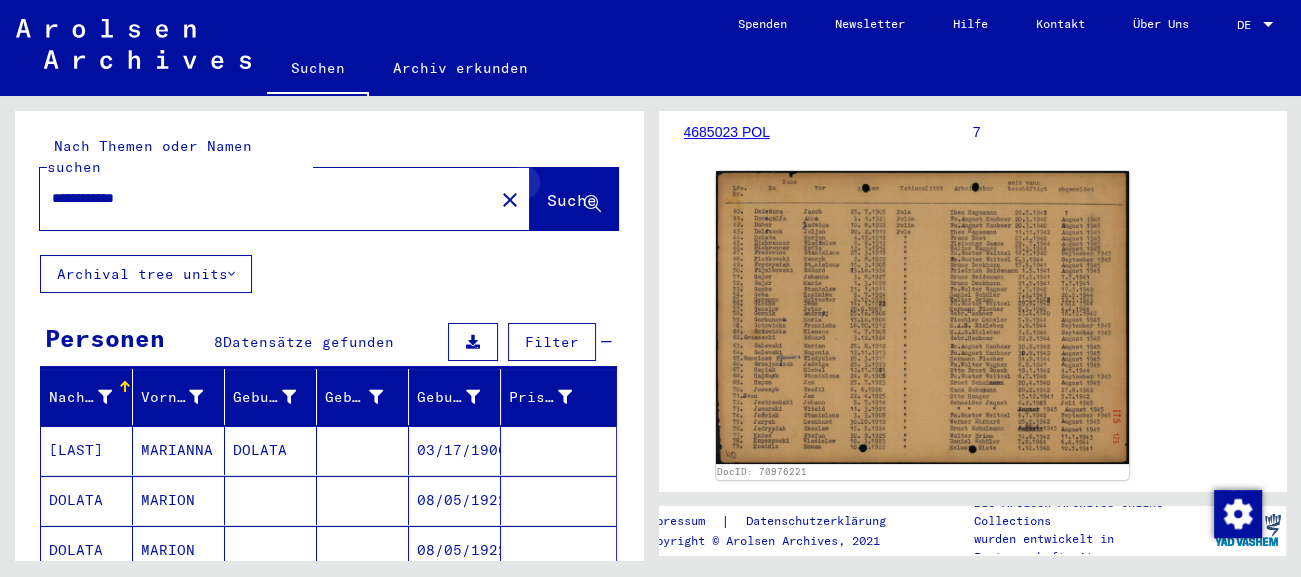 click 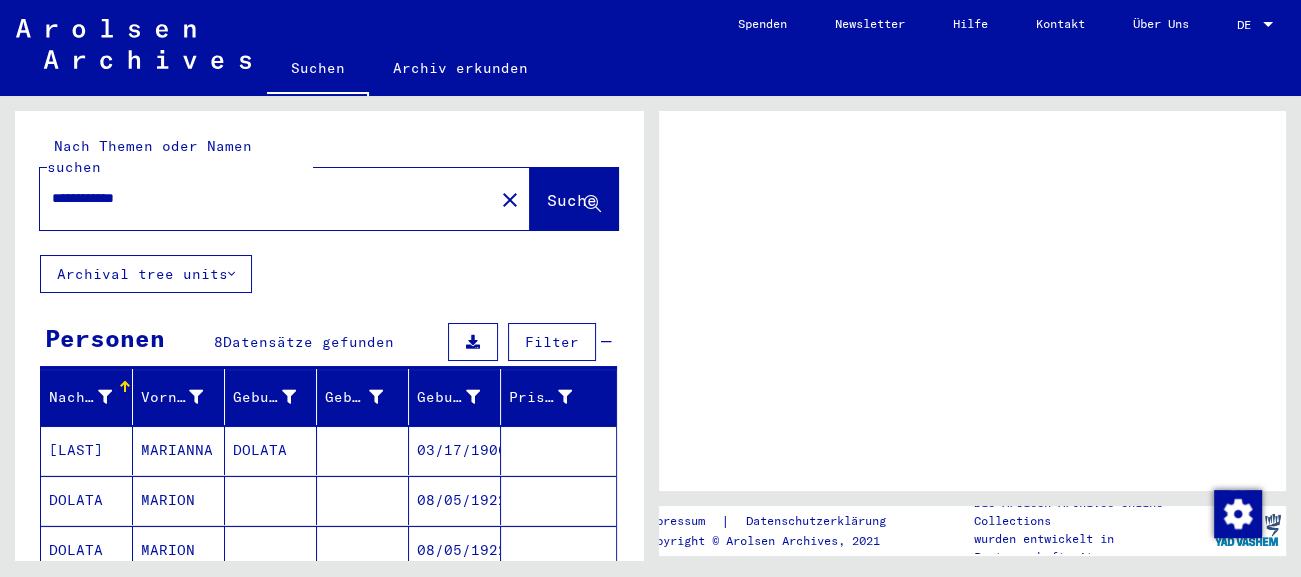 scroll, scrollTop: 0, scrollLeft: 0, axis: both 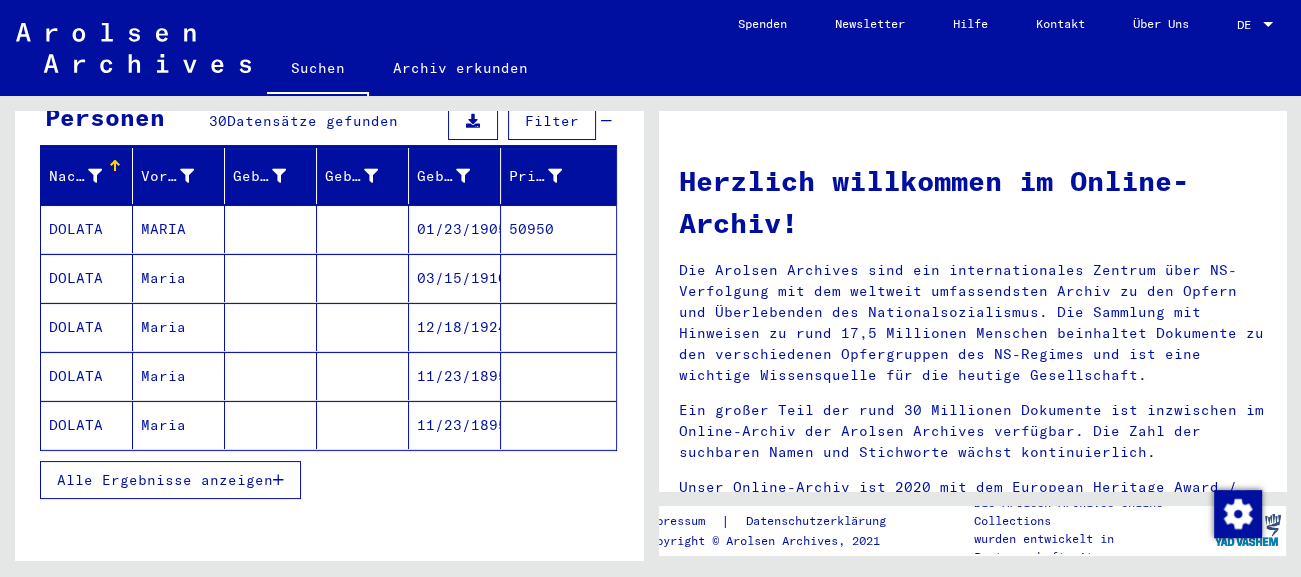 click on "12/18/1924" at bounding box center (455, 376) 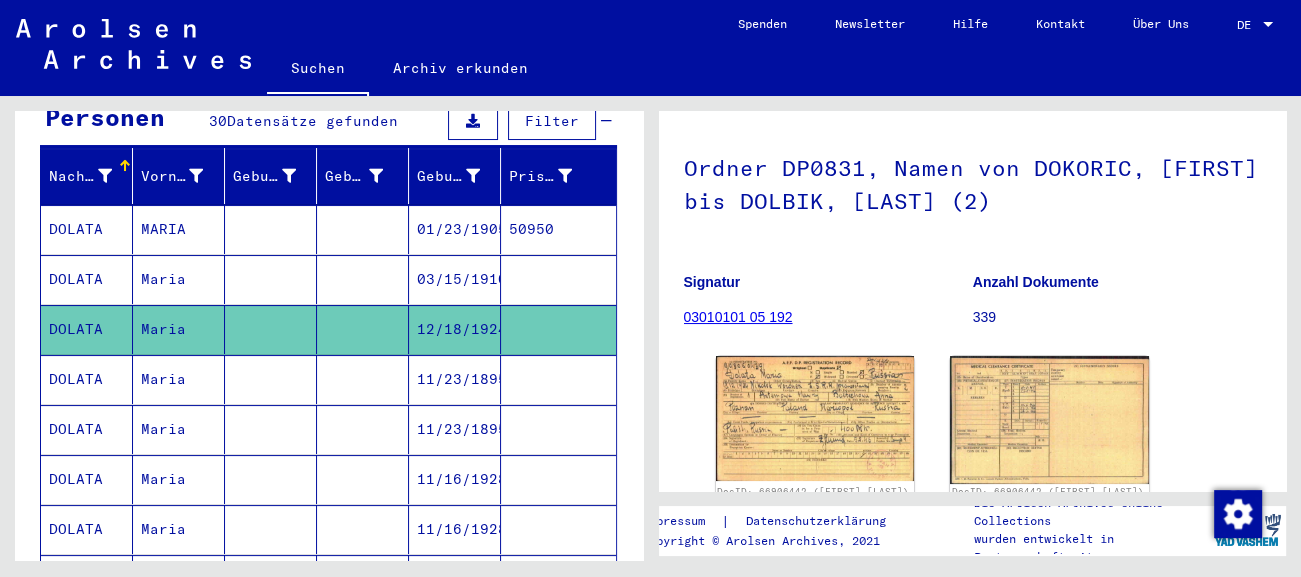 scroll, scrollTop: 221, scrollLeft: 0, axis: vertical 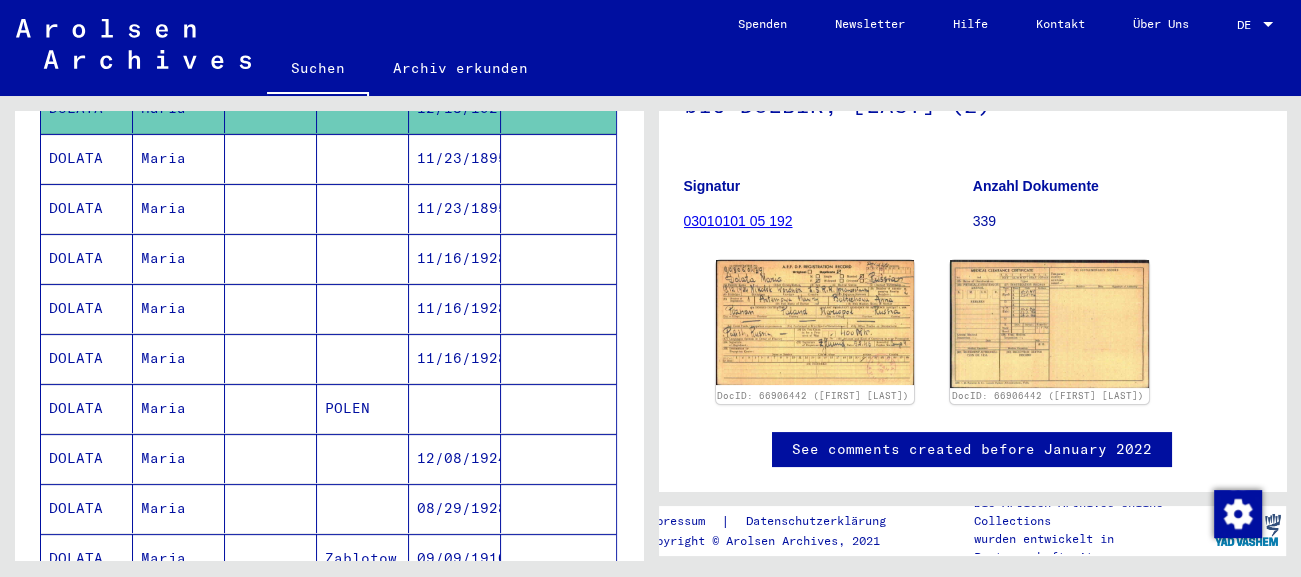 click on "POLEN" at bounding box center [363, 458] 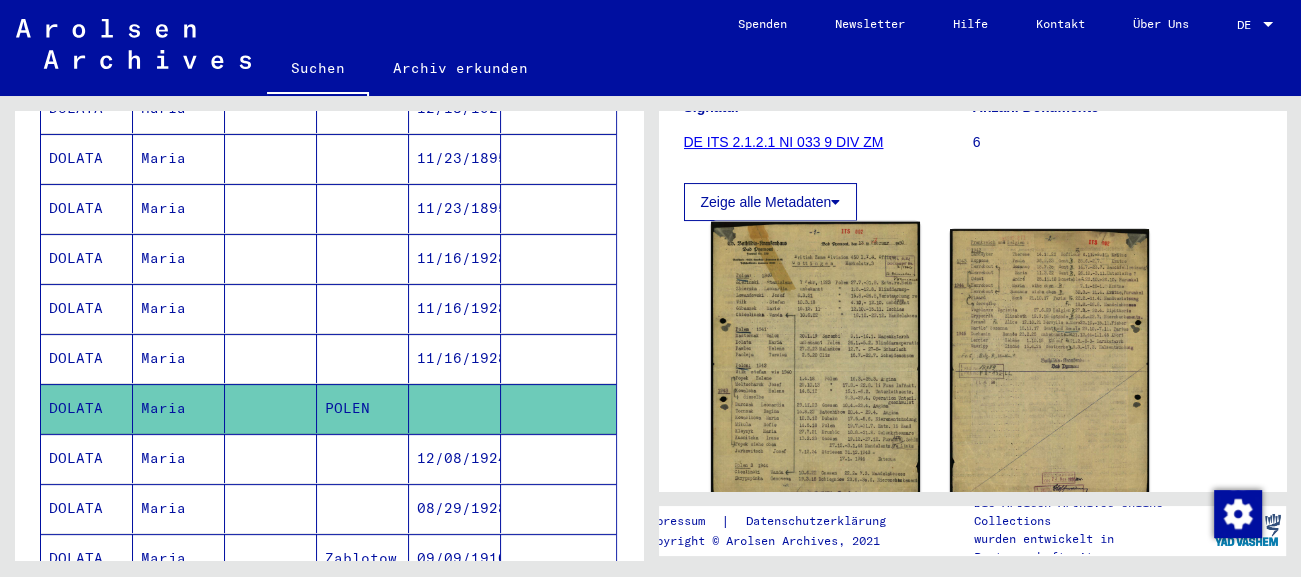 scroll, scrollTop: 331, scrollLeft: 0, axis: vertical 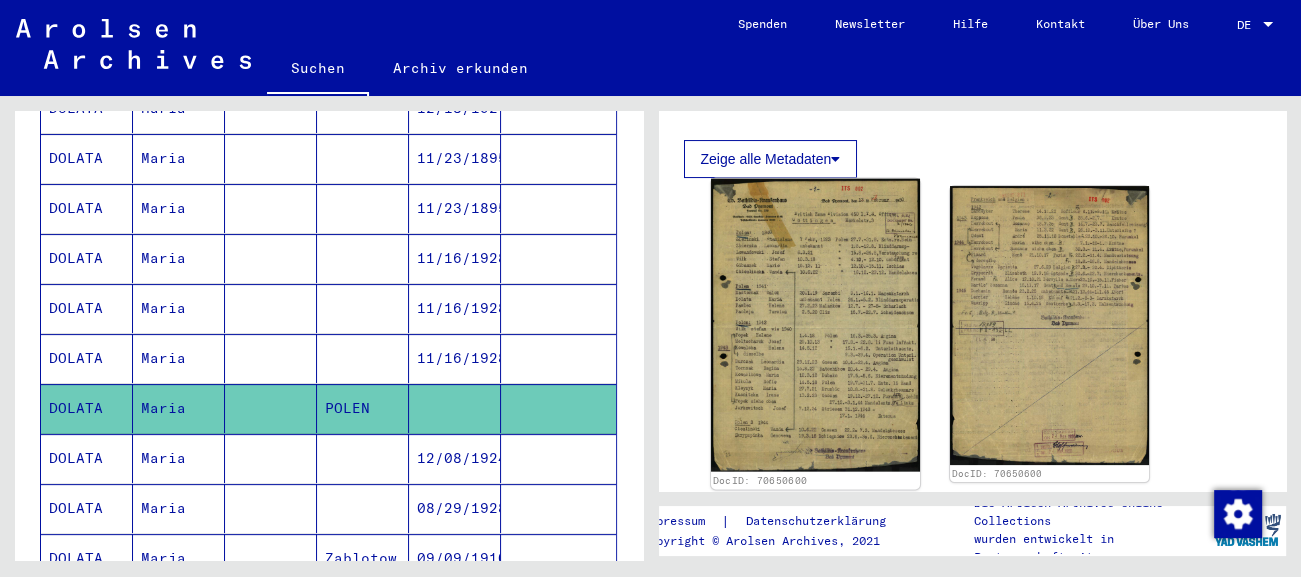 click 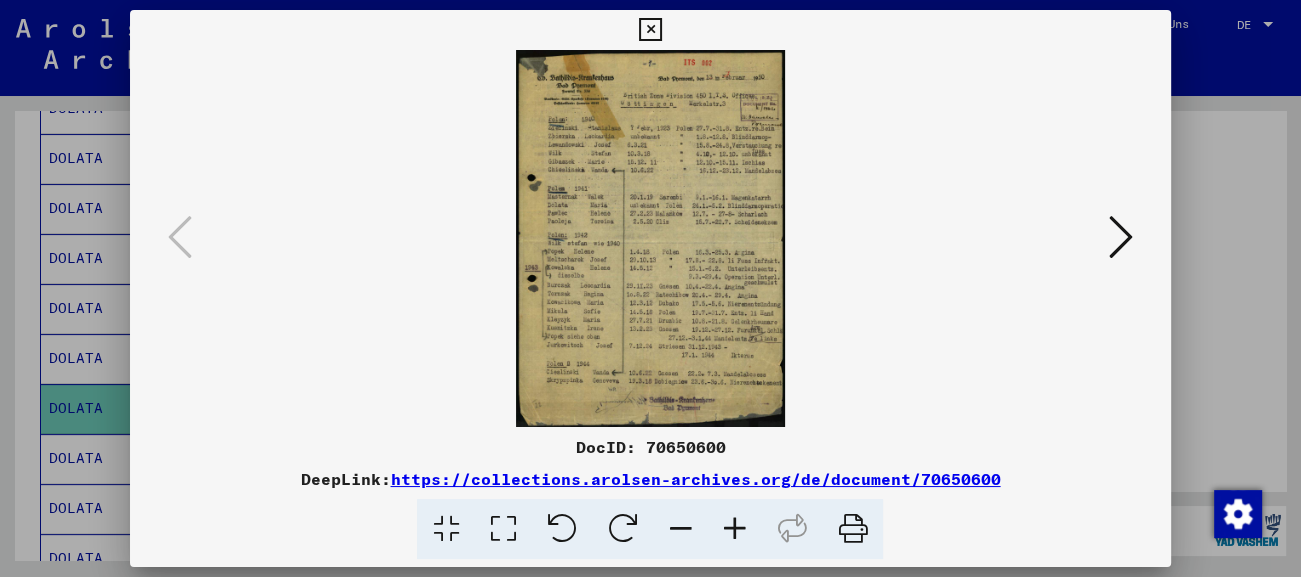 click at bounding box center [650, 30] 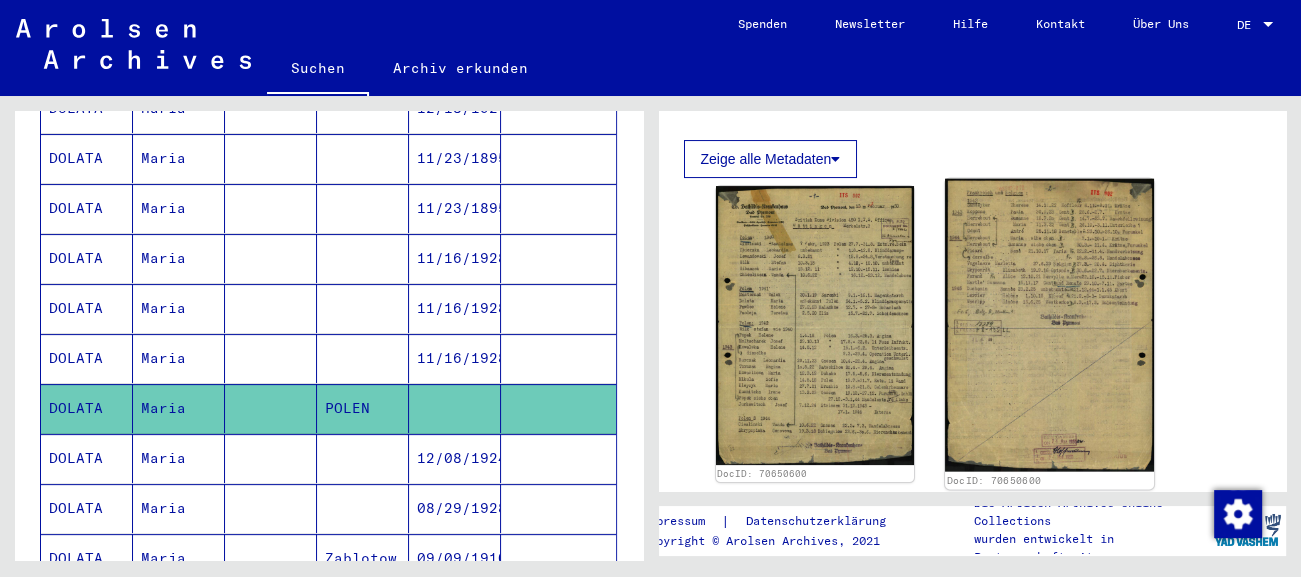 click 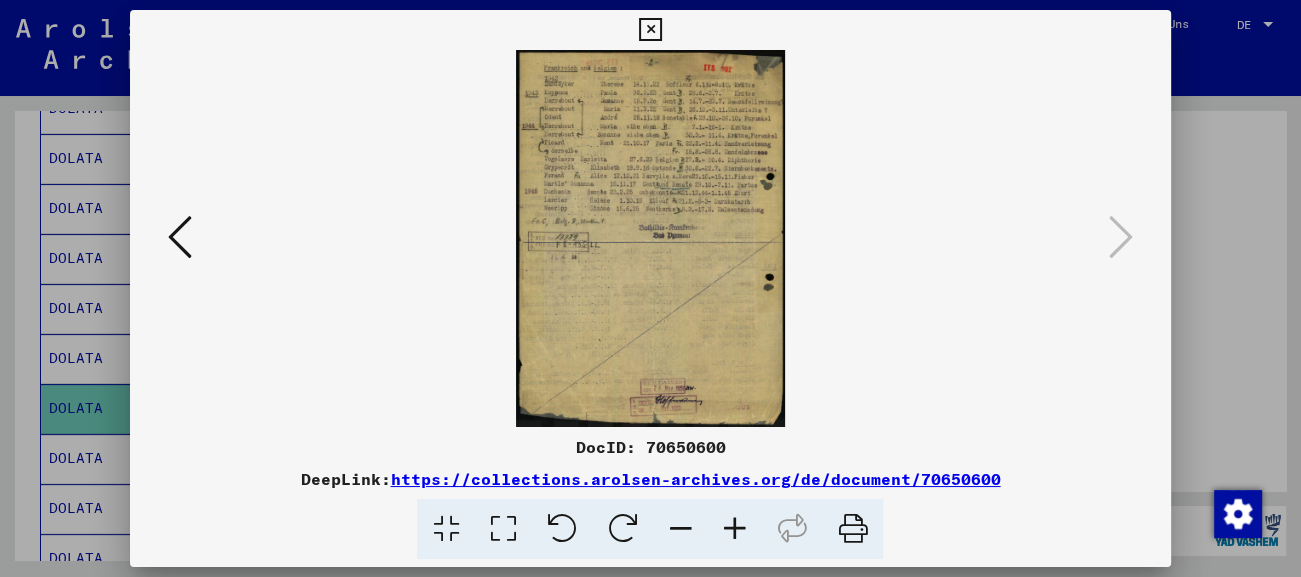 click at bounding box center [650, 30] 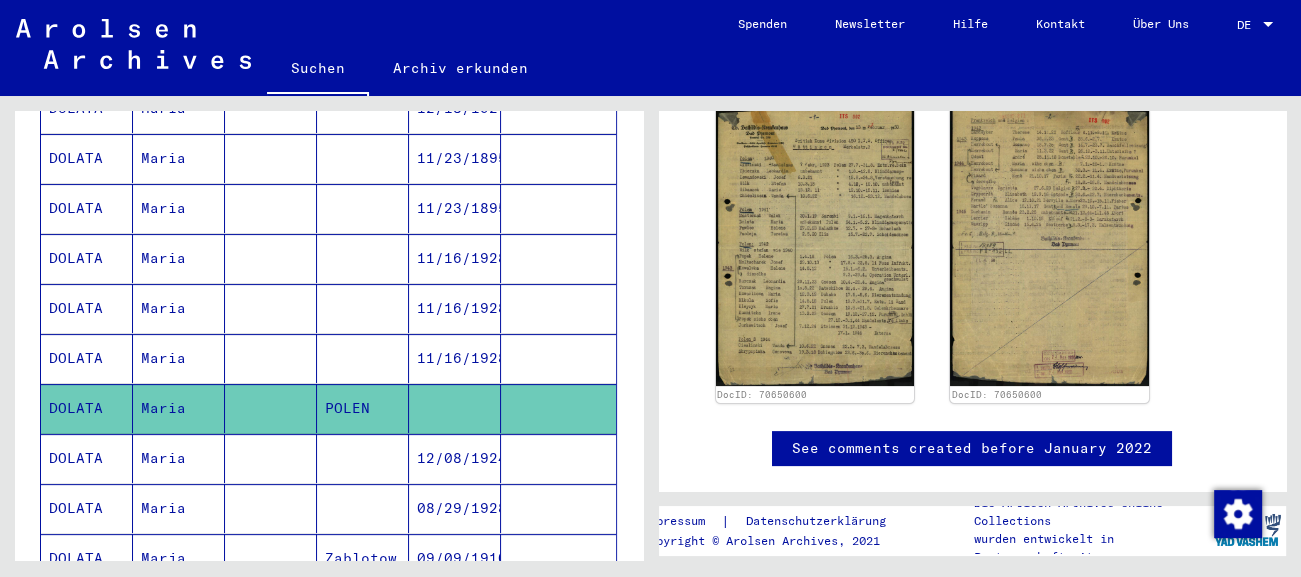 scroll, scrollTop: 442, scrollLeft: 0, axis: vertical 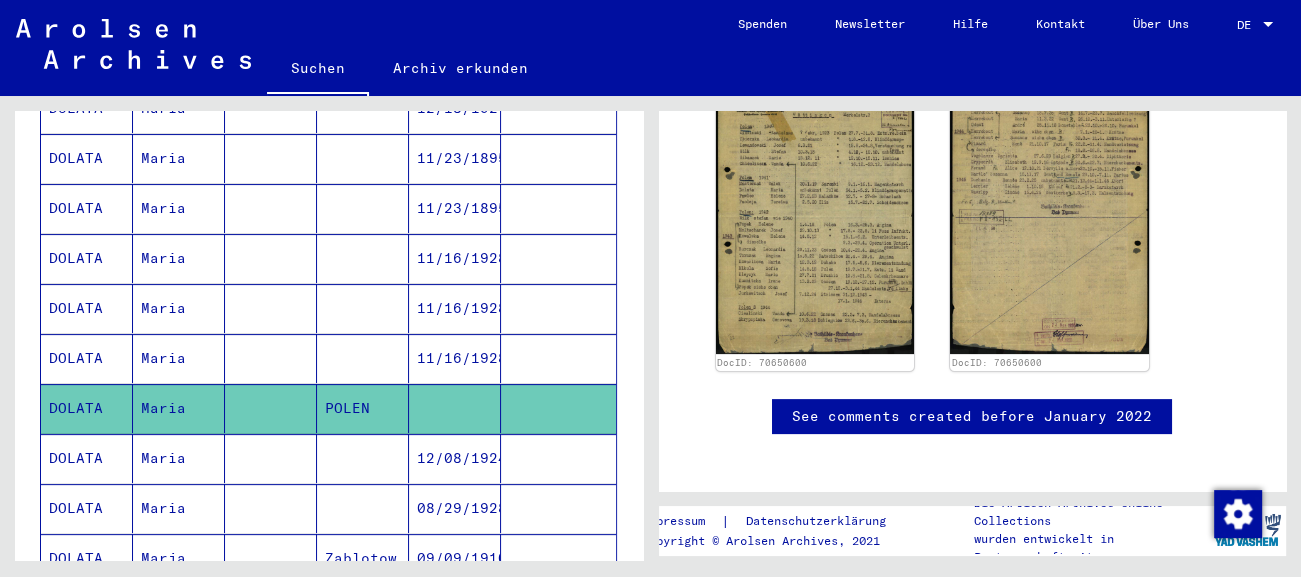 click on "12/08/1924" at bounding box center (455, 508) 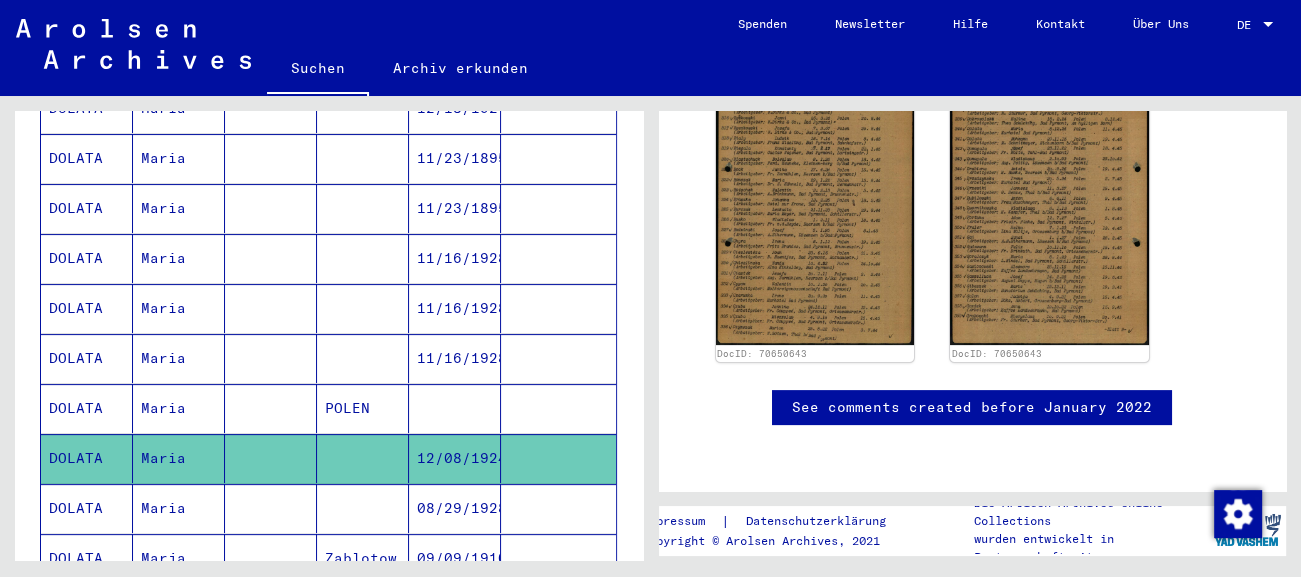 scroll, scrollTop: 552, scrollLeft: 0, axis: vertical 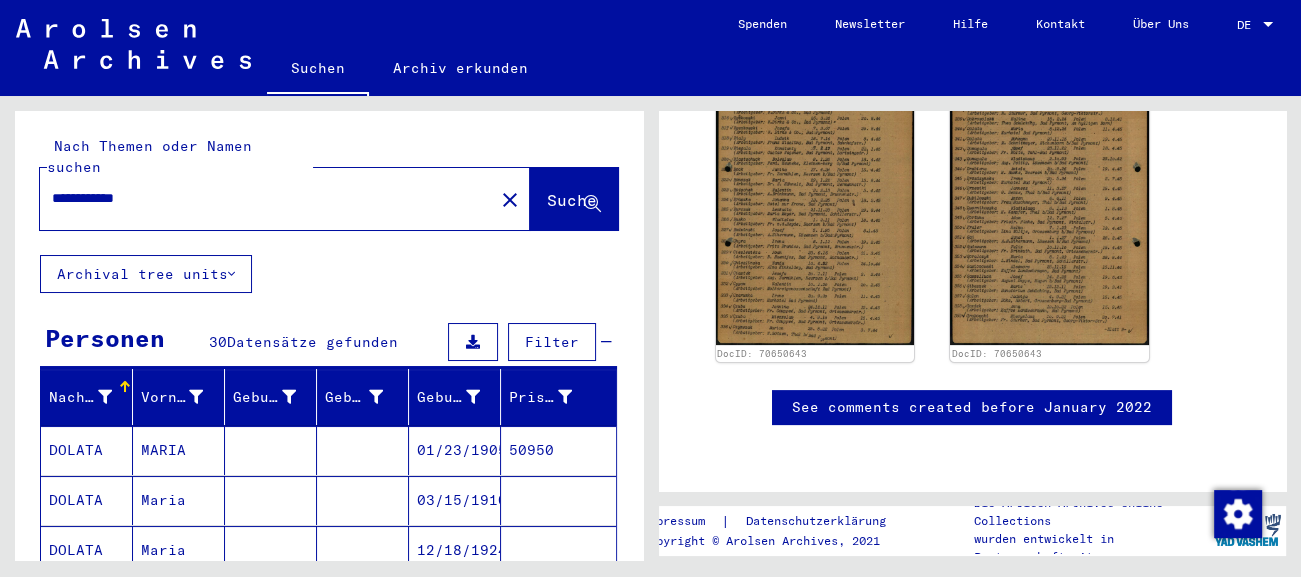 click on "**********" at bounding box center [267, 198] 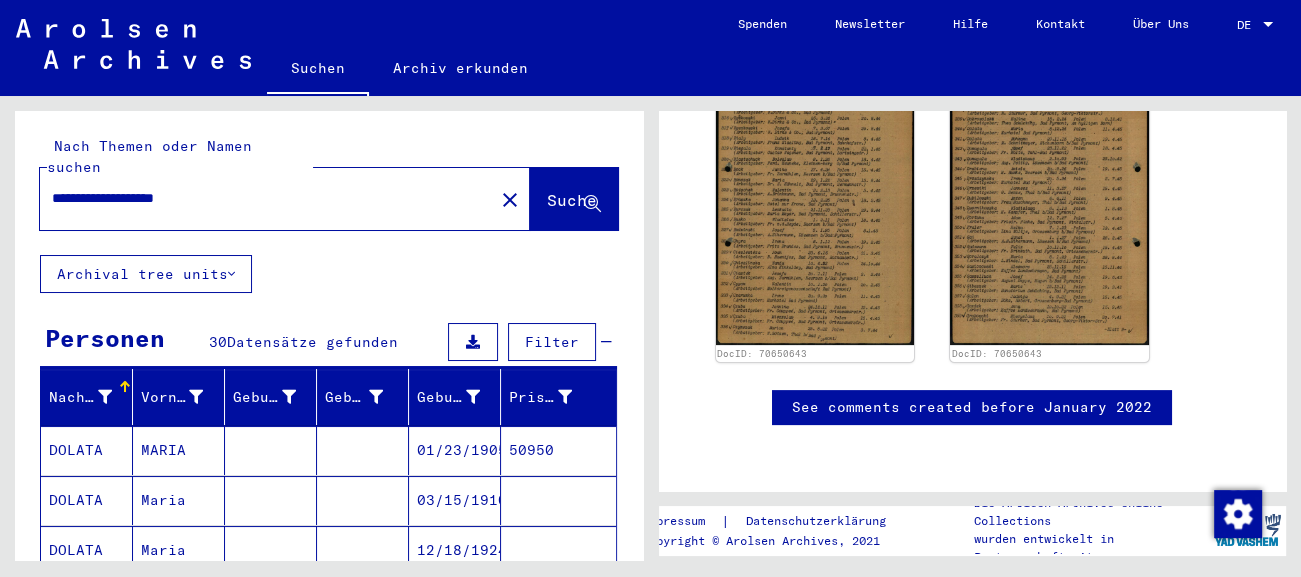 click on "Suche" 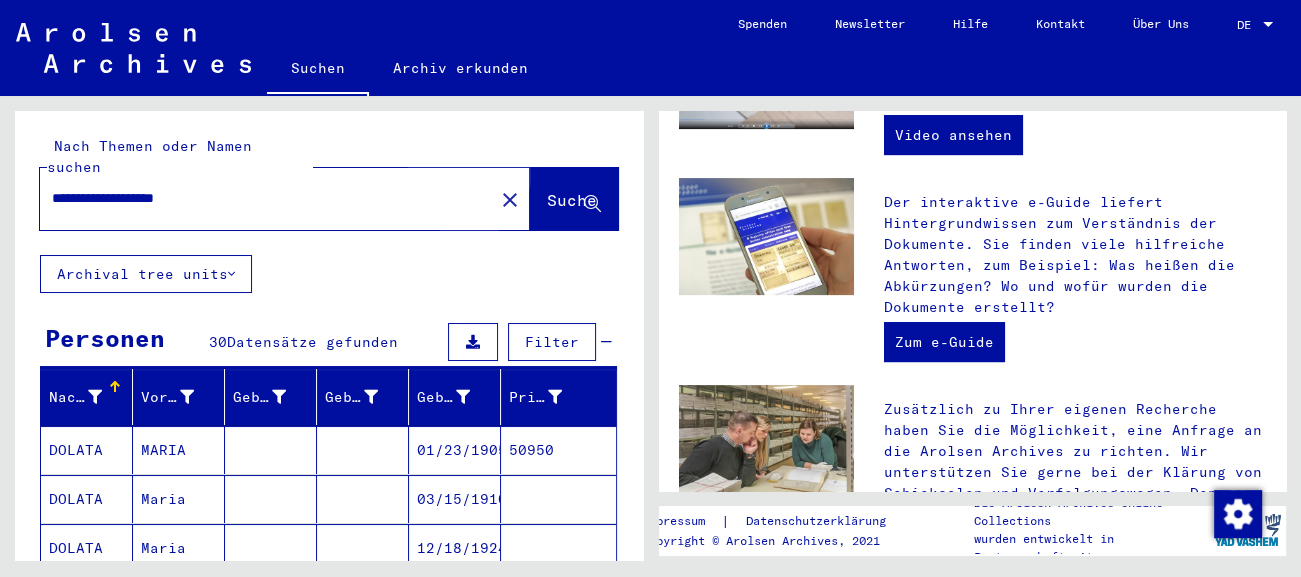 scroll, scrollTop: 0, scrollLeft: 0, axis: both 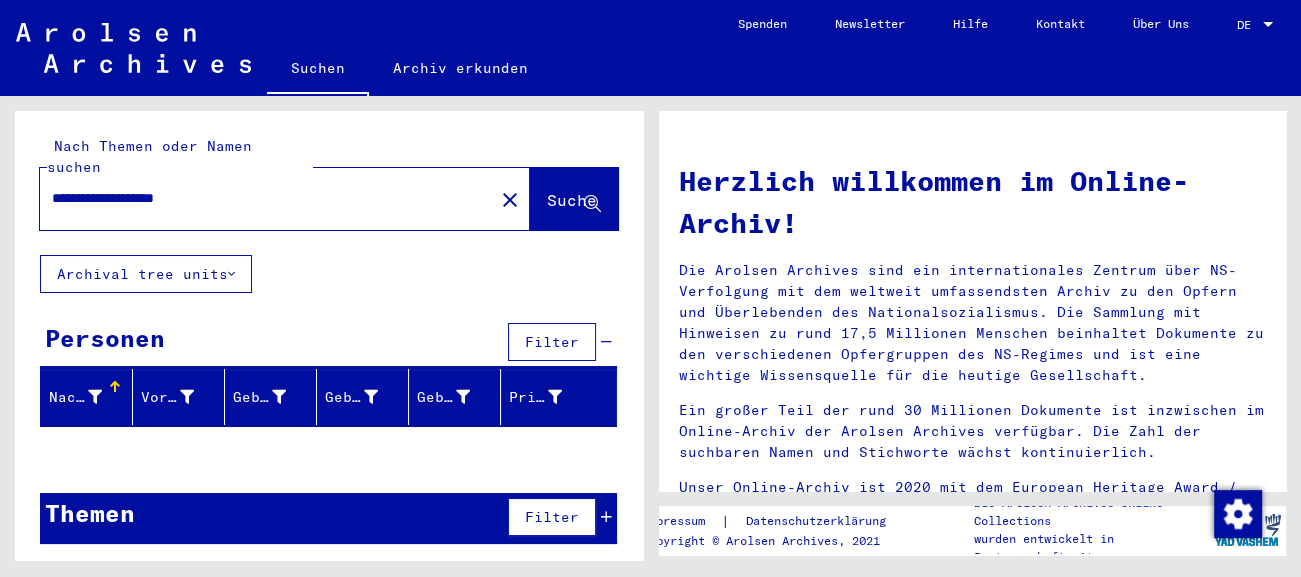 click on "Archival tree units" 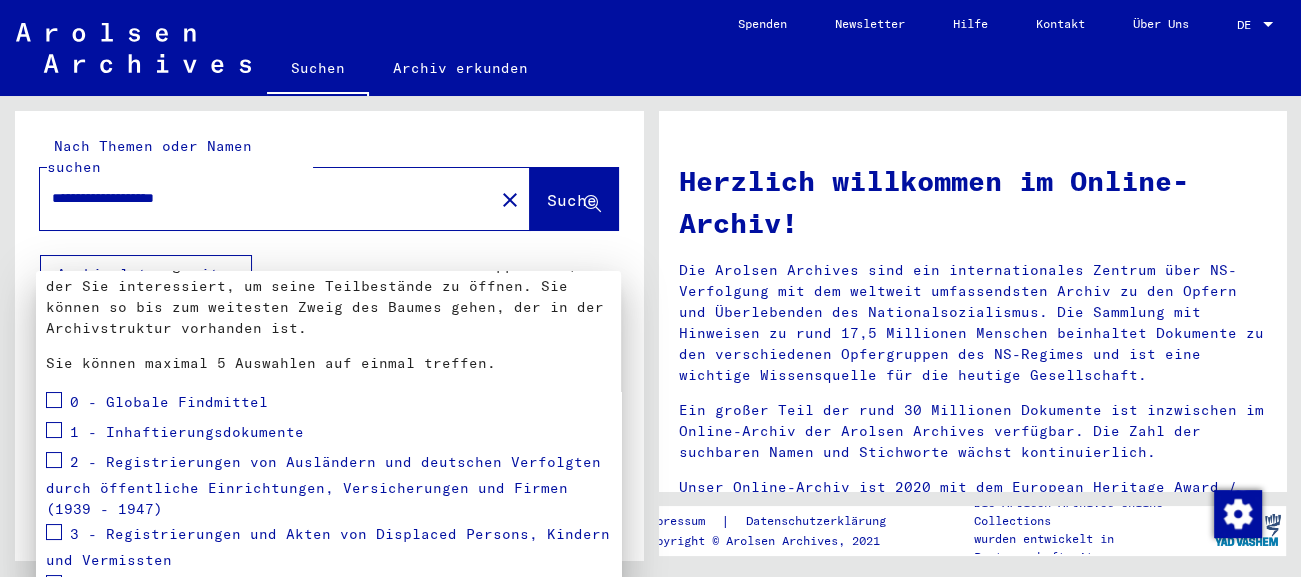 scroll, scrollTop: 129, scrollLeft: 0, axis: vertical 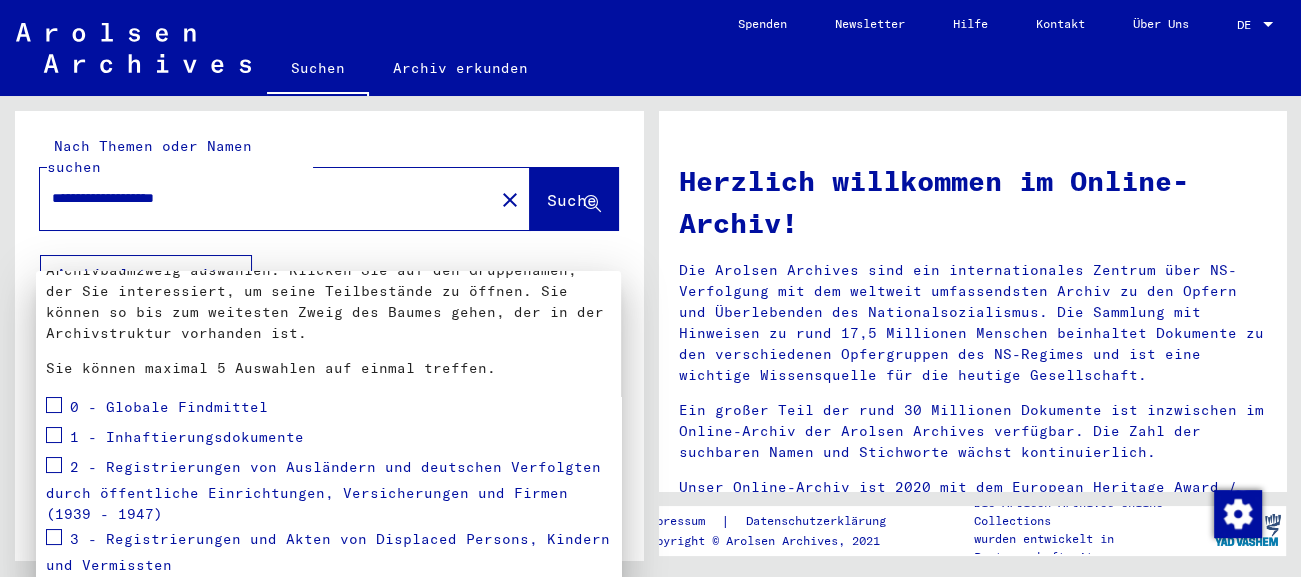 click at bounding box center [54, 405] 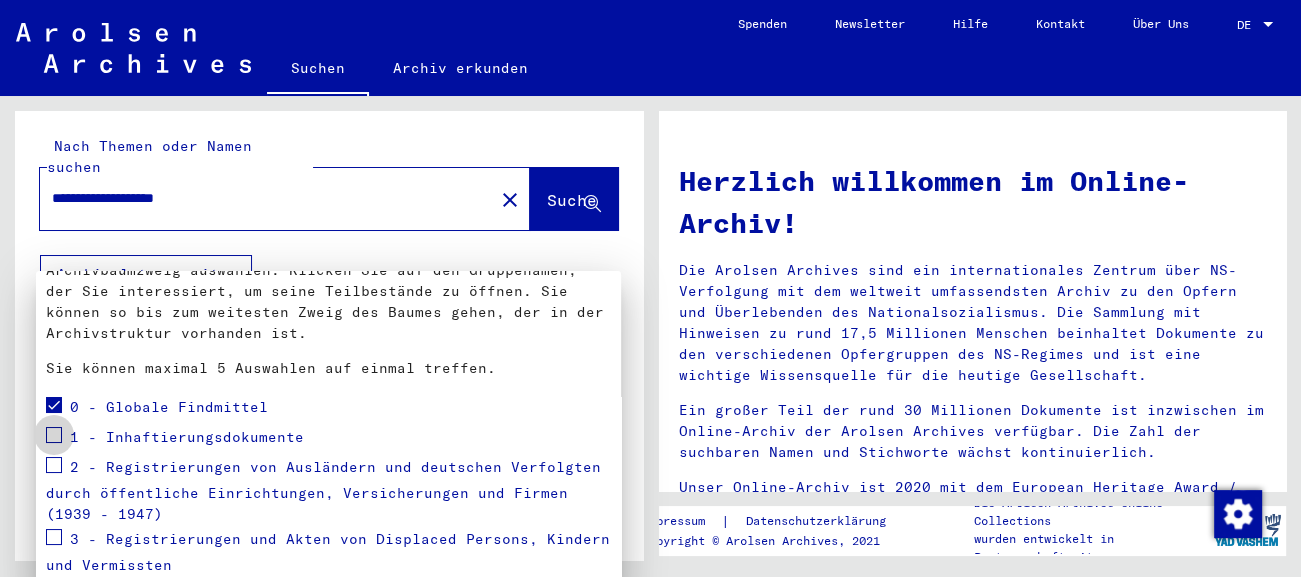 click at bounding box center [54, 435] 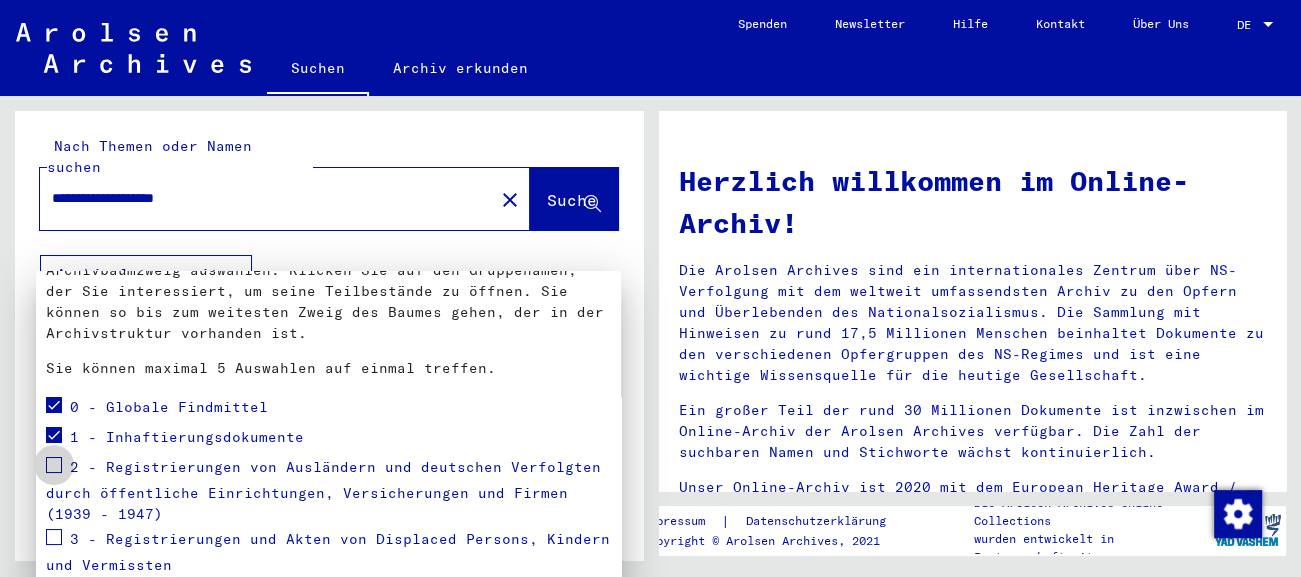 click at bounding box center (54, 465) 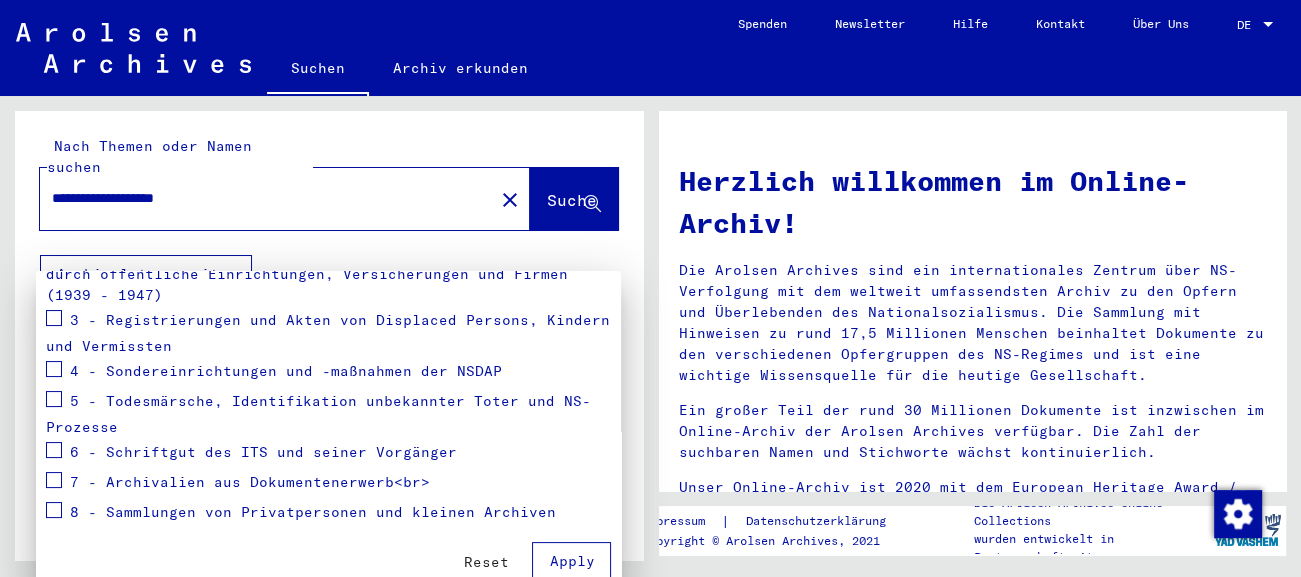 scroll, scrollTop: 350, scrollLeft: 0, axis: vertical 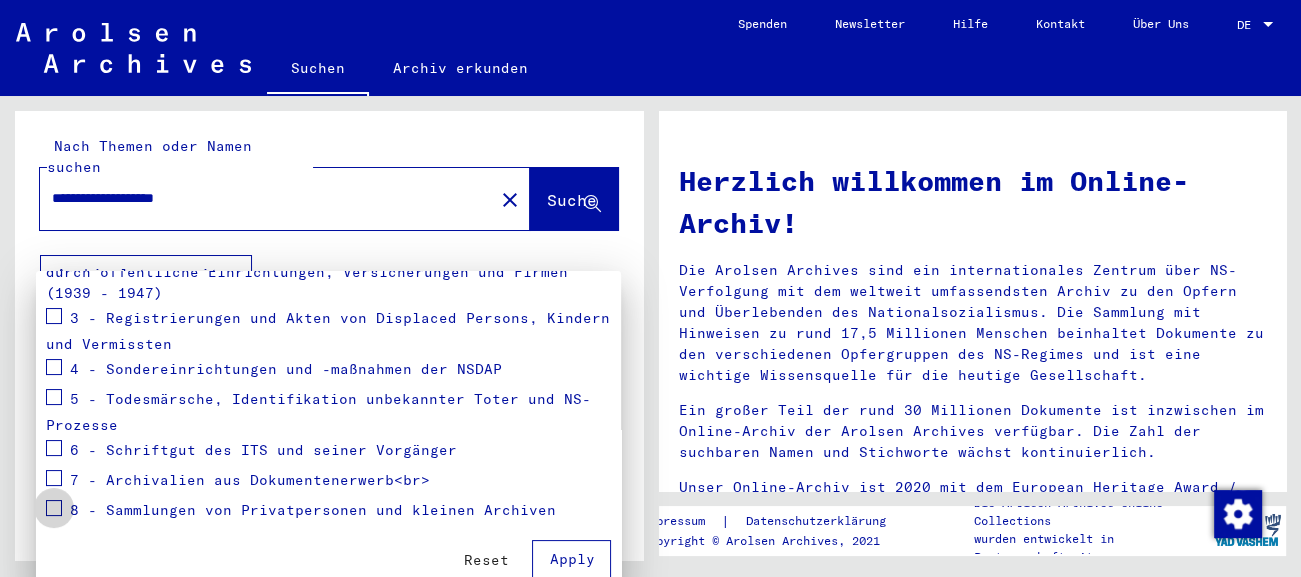 click at bounding box center (54, 508) 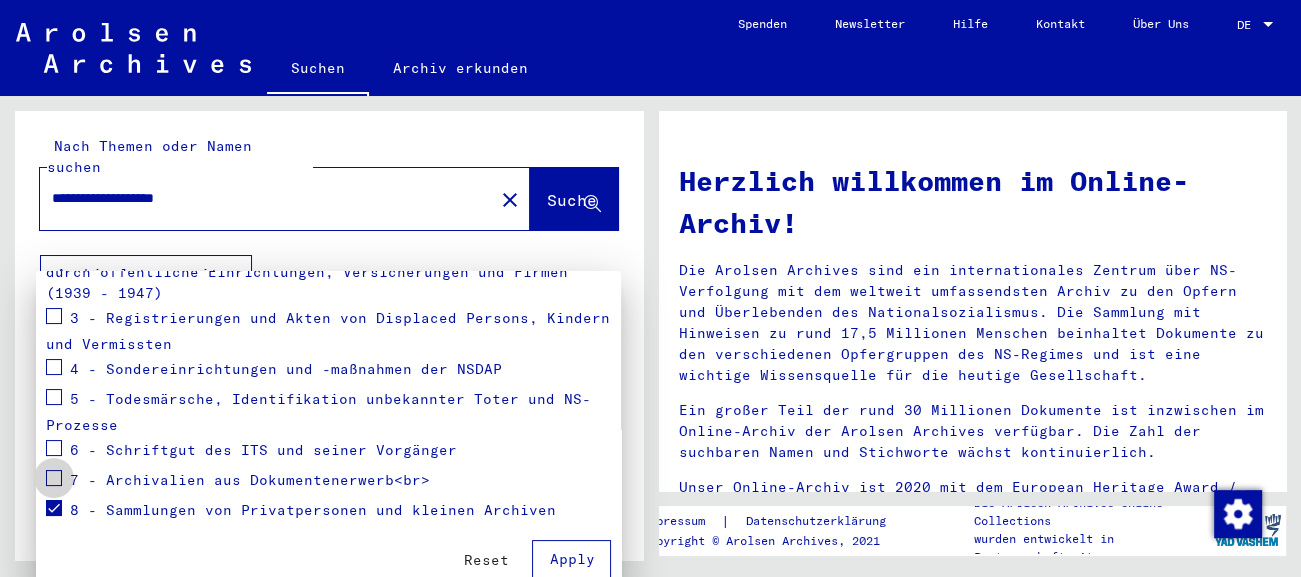 click at bounding box center (54, 478) 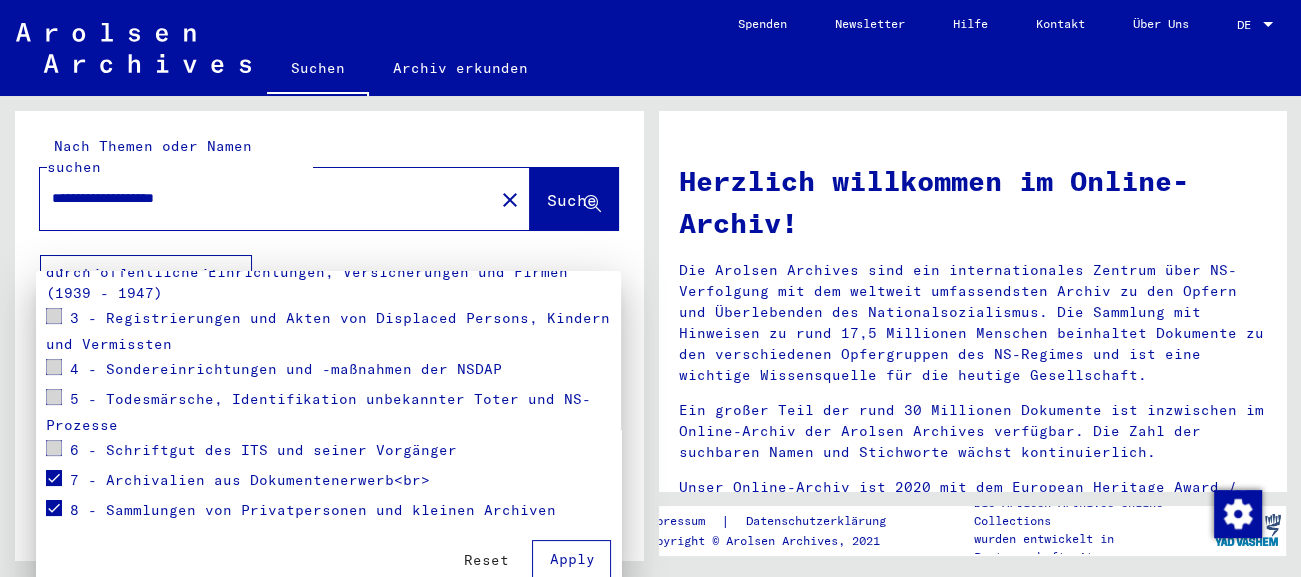 click on "Apply" at bounding box center [571, 559] 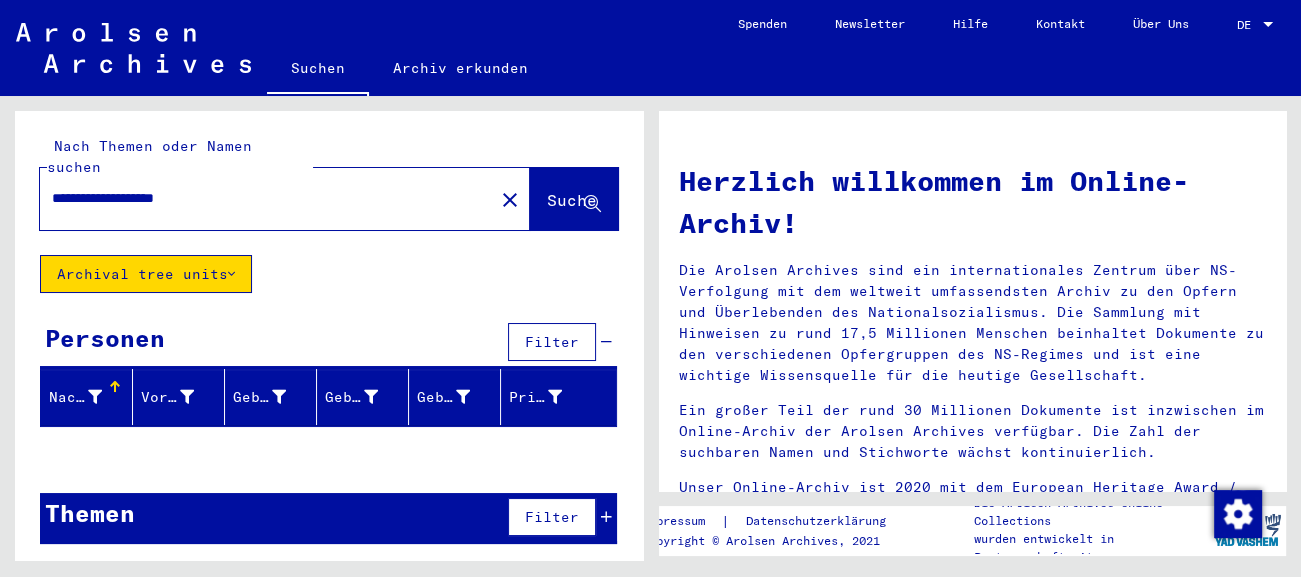 click on "Archival tree units" 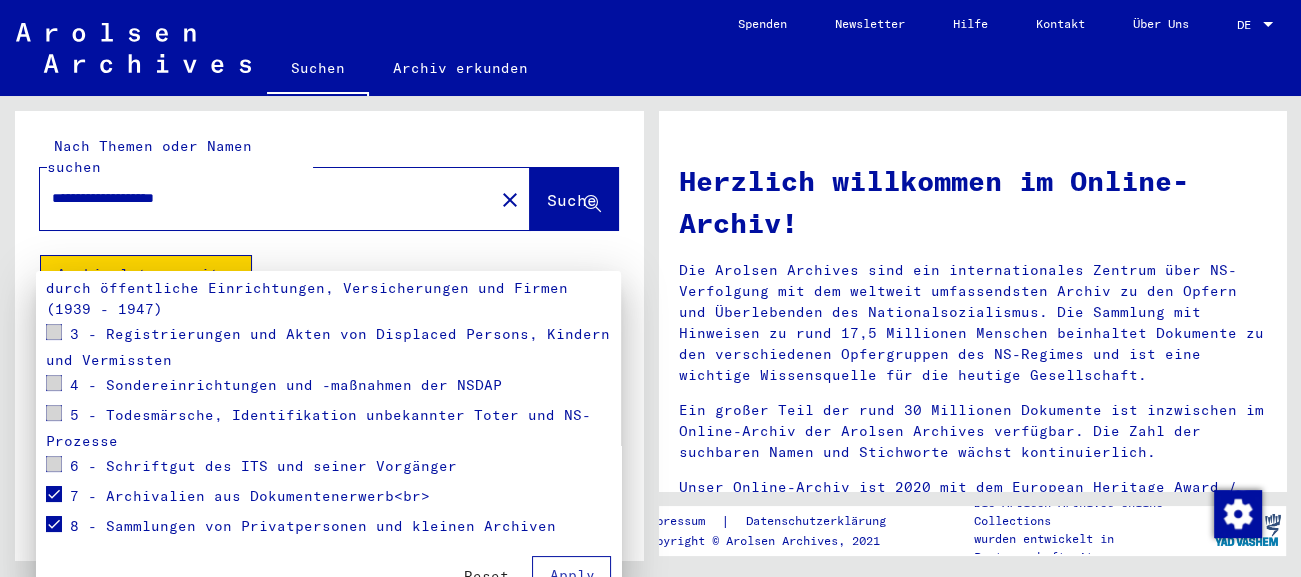 scroll, scrollTop: 350, scrollLeft: 0, axis: vertical 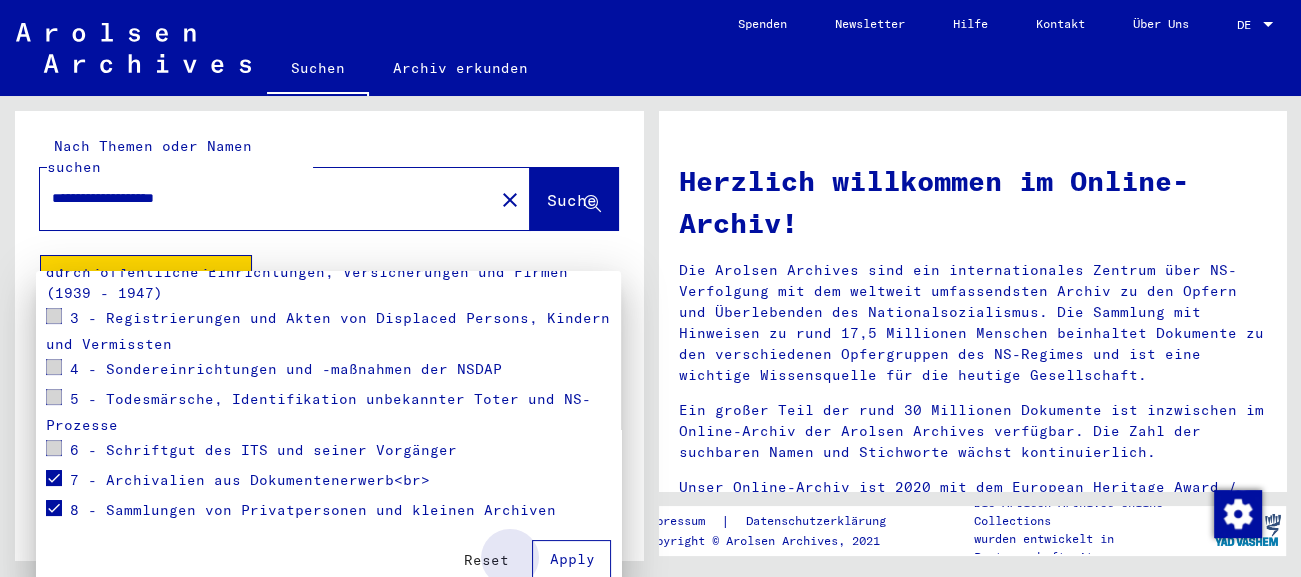 click on "Apply" at bounding box center (571, 559) 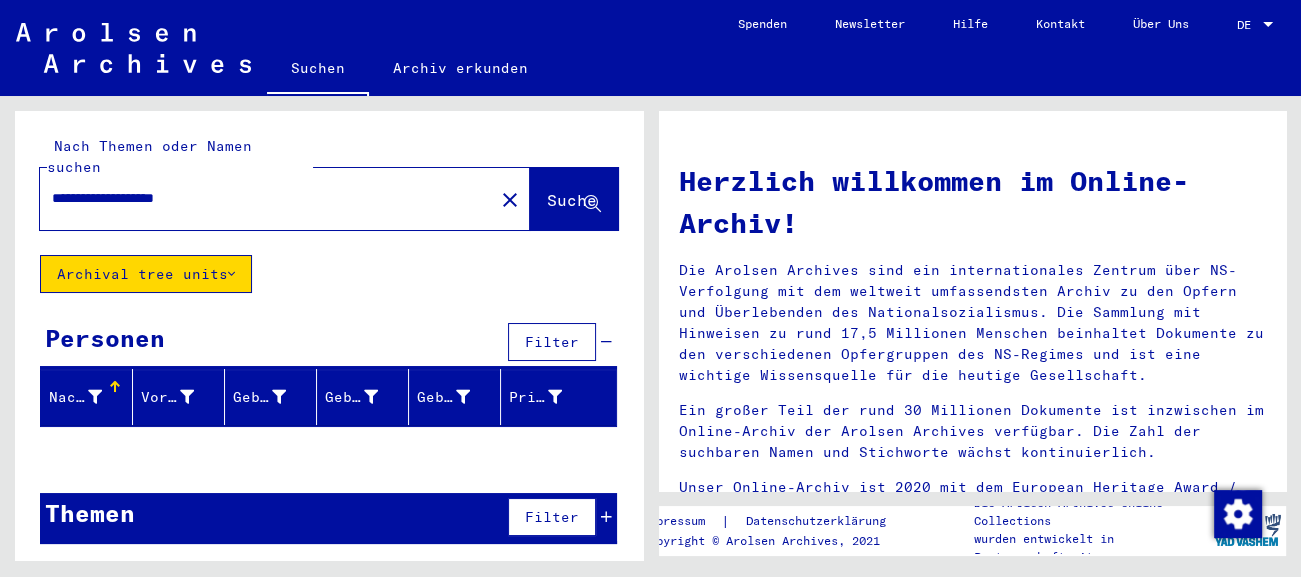 click on "Filter" at bounding box center [552, 517] 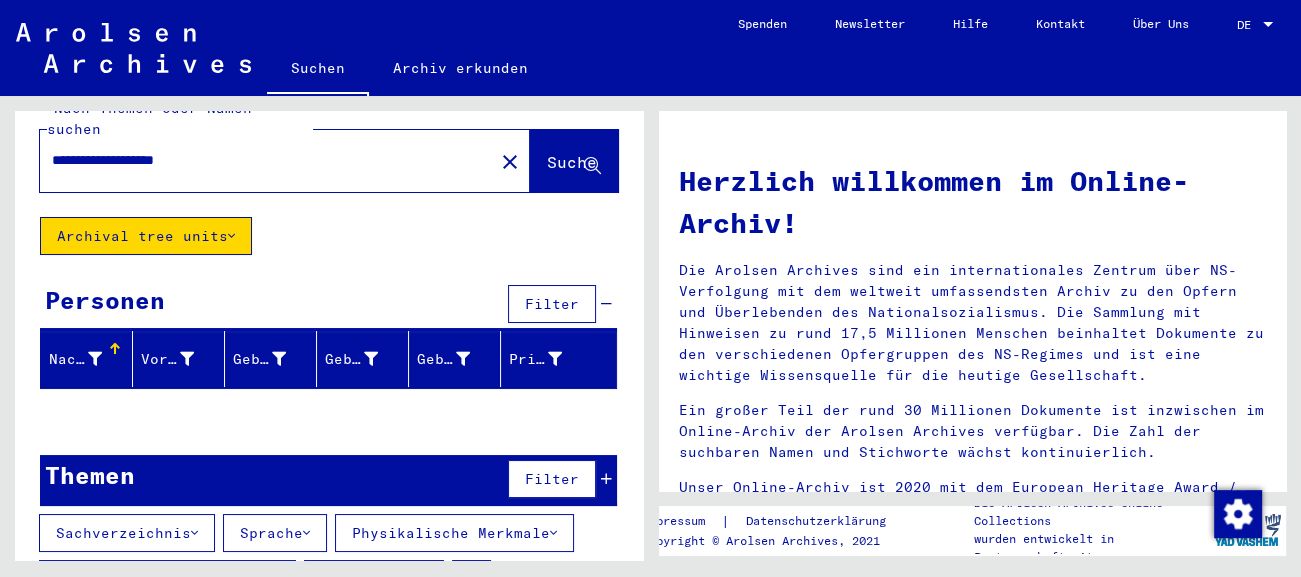 scroll, scrollTop: 80, scrollLeft: 0, axis: vertical 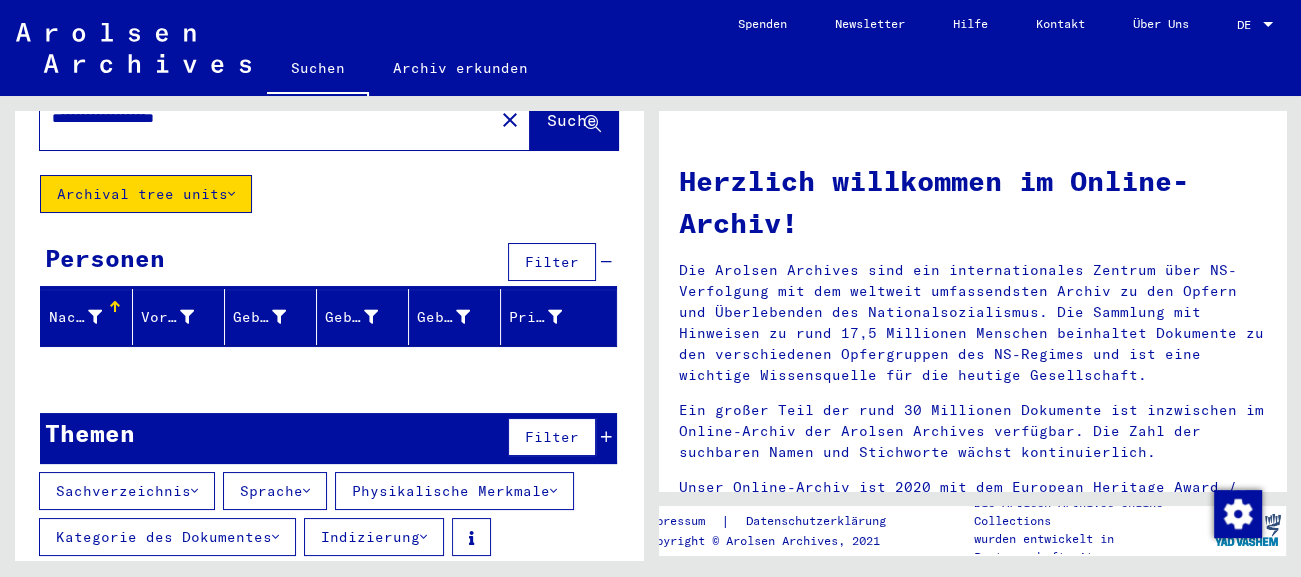 click on "Sachverzeichnis" at bounding box center (127, 491) 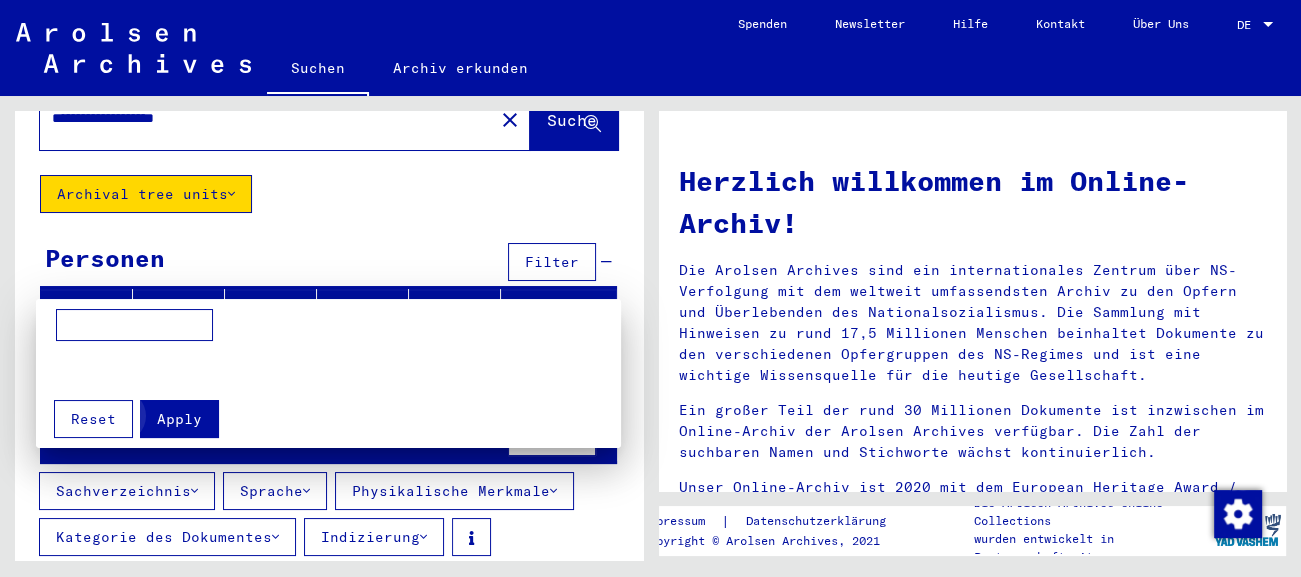 click on "Apply" at bounding box center [179, 419] 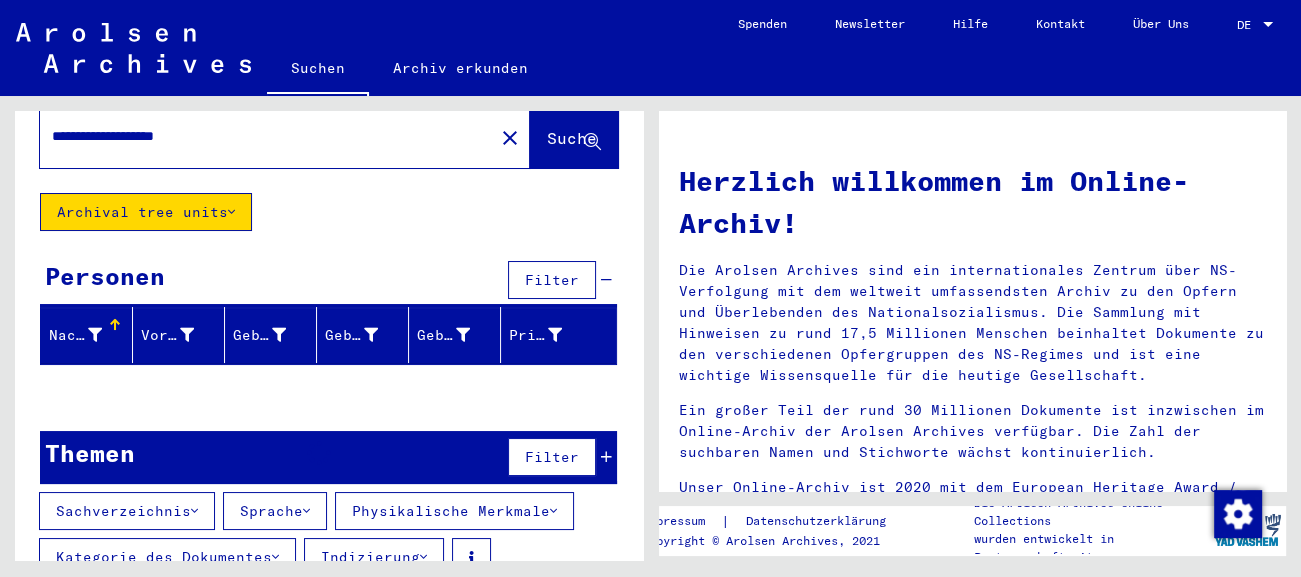 scroll, scrollTop: 80, scrollLeft: 0, axis: vertical 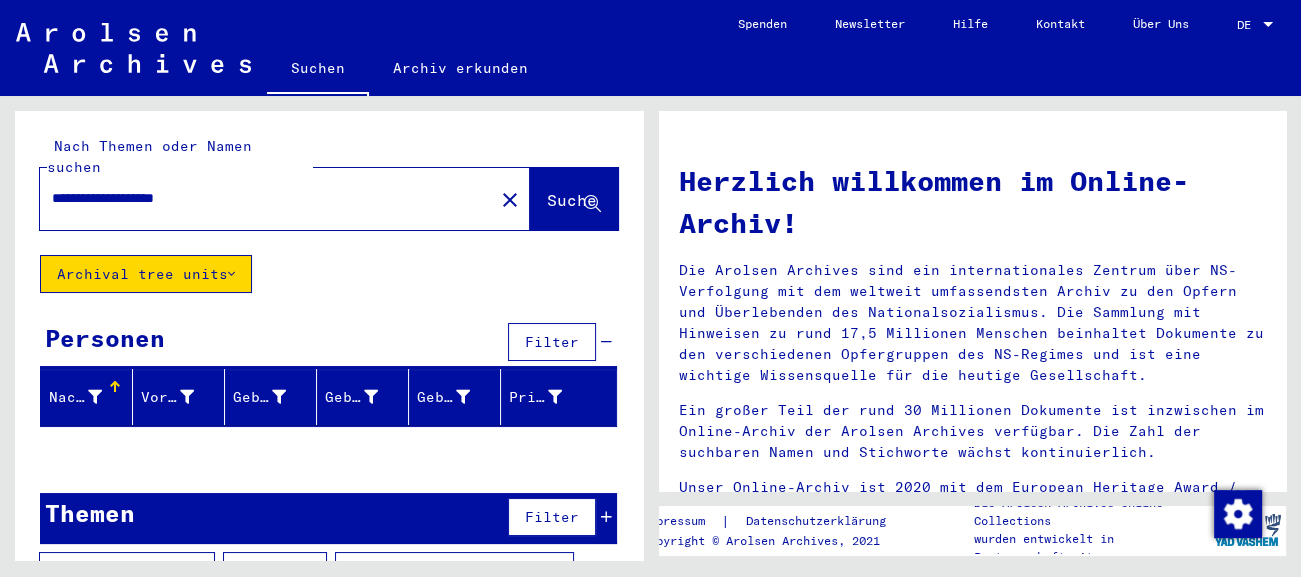 drag, startPoint x: 233, startPoint y: 184, endPoint x: 168, endPoint y: 197, distance: 66.287254 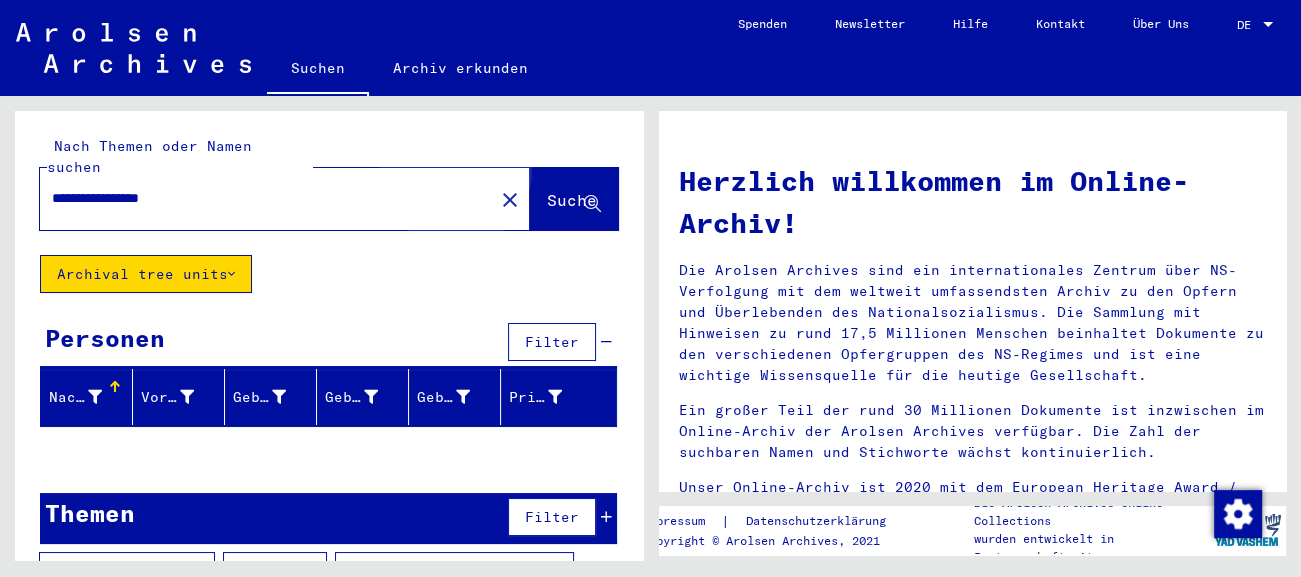 click on "Suche" 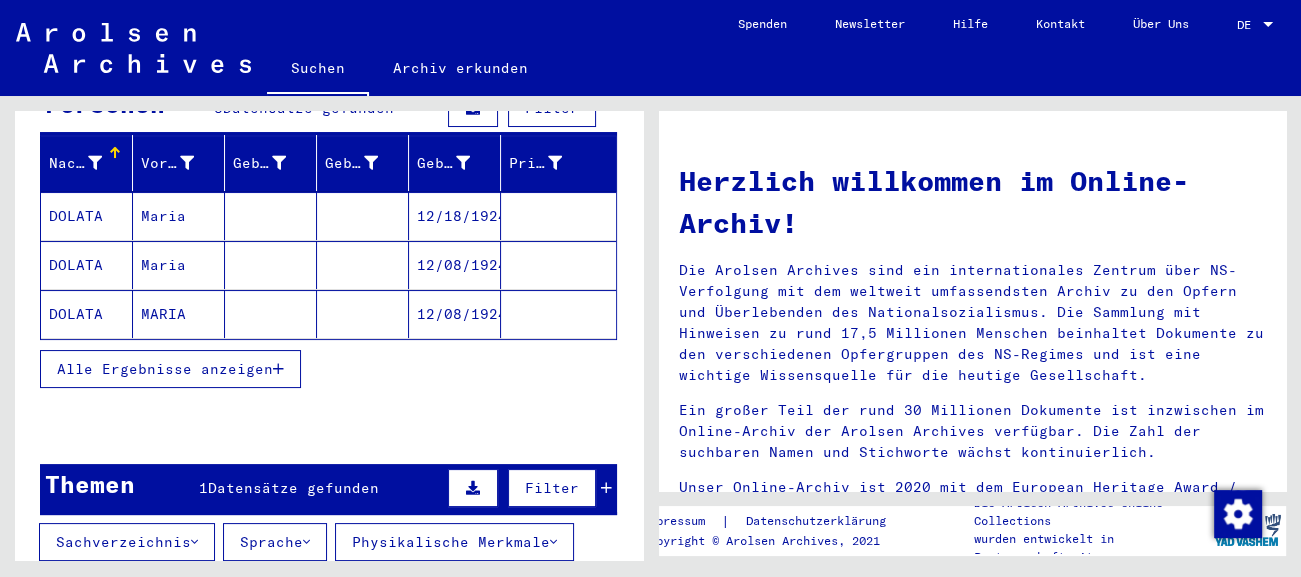 scroll, scrollTop: 123, scrollLeft: 0, axis: vertical 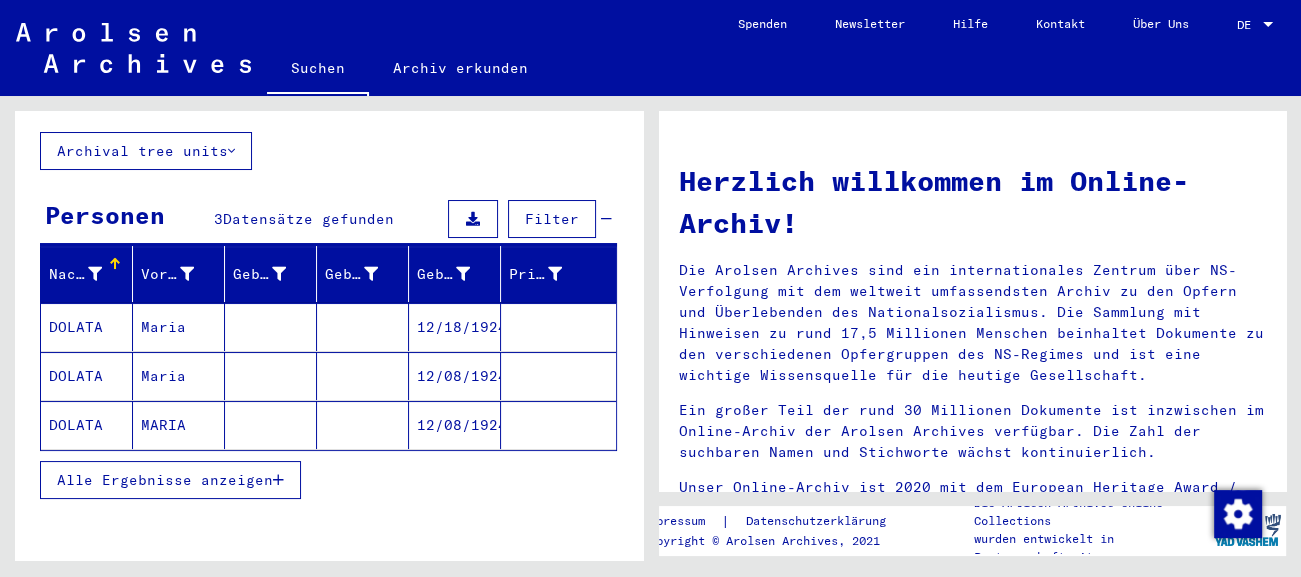 click on "Alle Ergebnisse anzeigen" at bounding box center [165, 480] 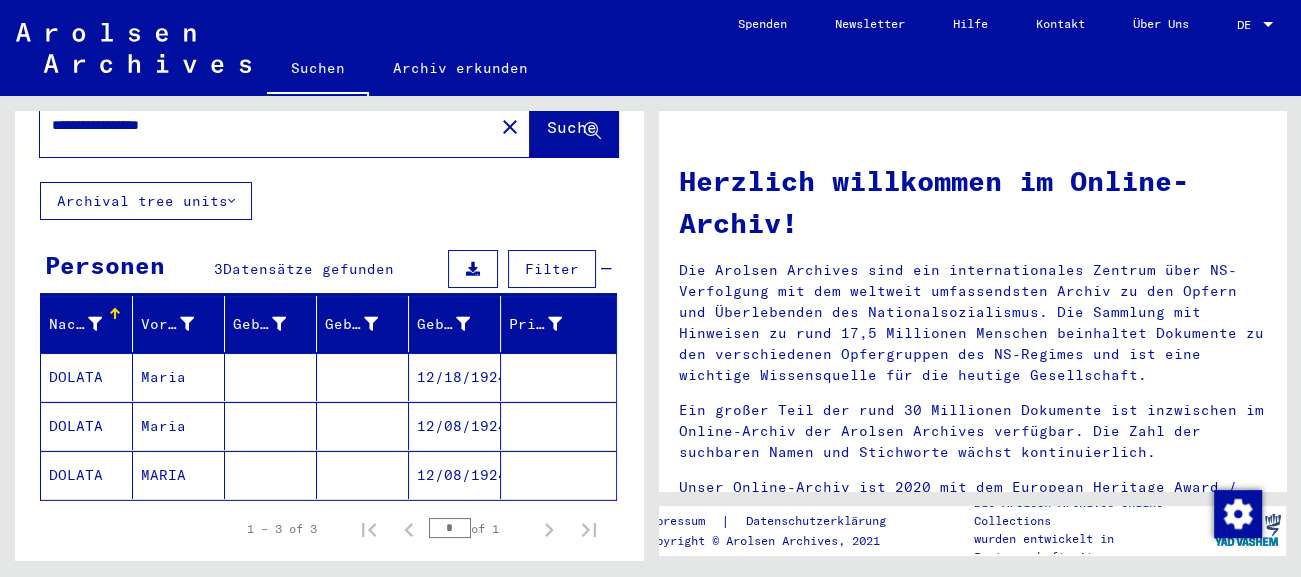 scroll, scrollTop: 123, scrollLeft: 0, axis: vertical 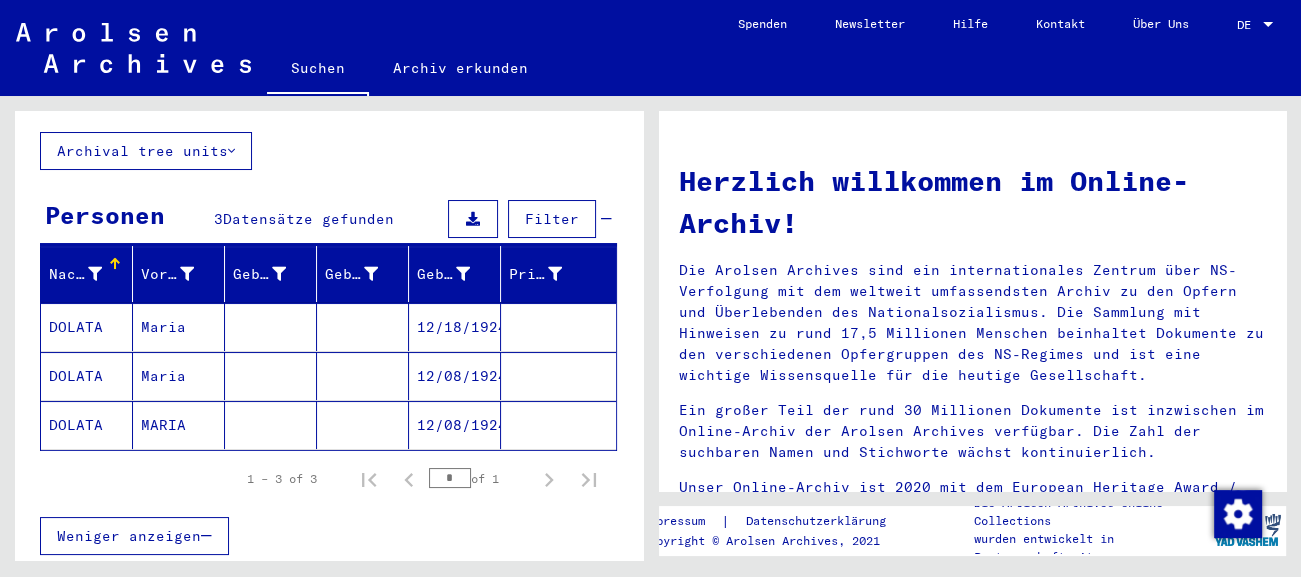 click on "12/18/1924" at bounding box center [455, 376] 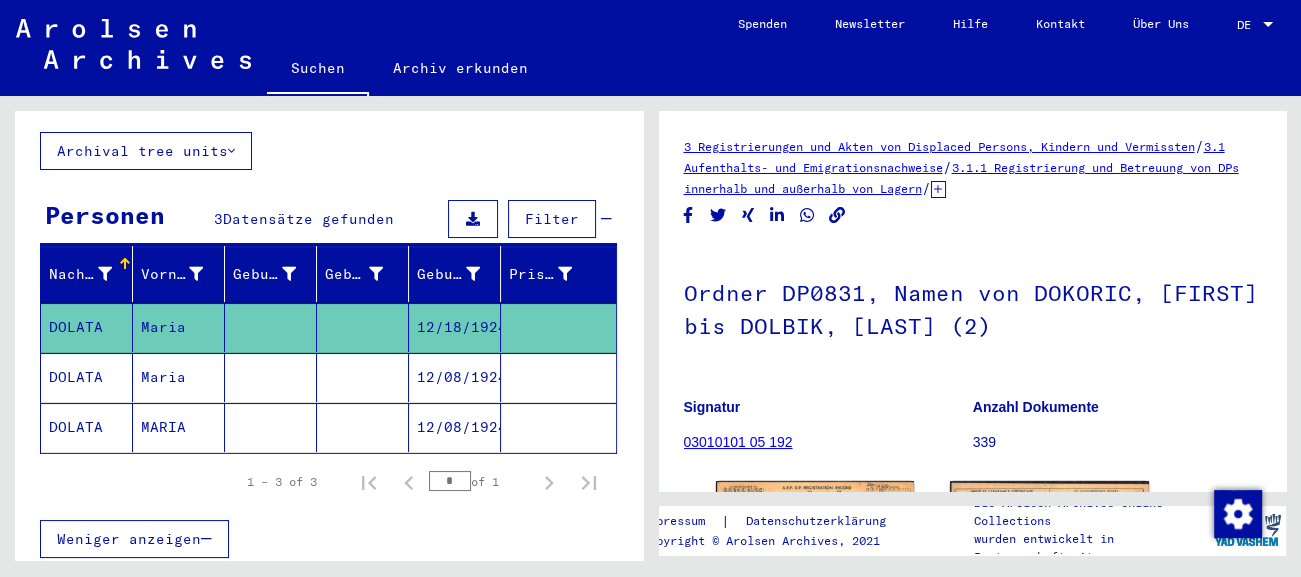 scroll, scrollTop: 221, scrollLeft: 0, axis: vertical 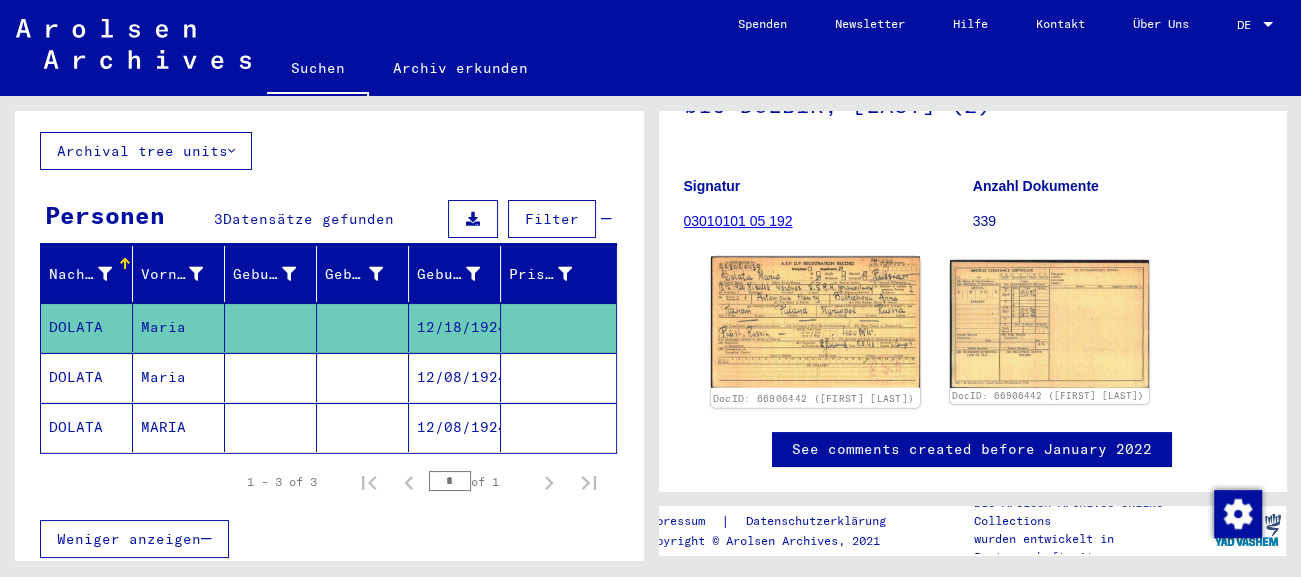 click 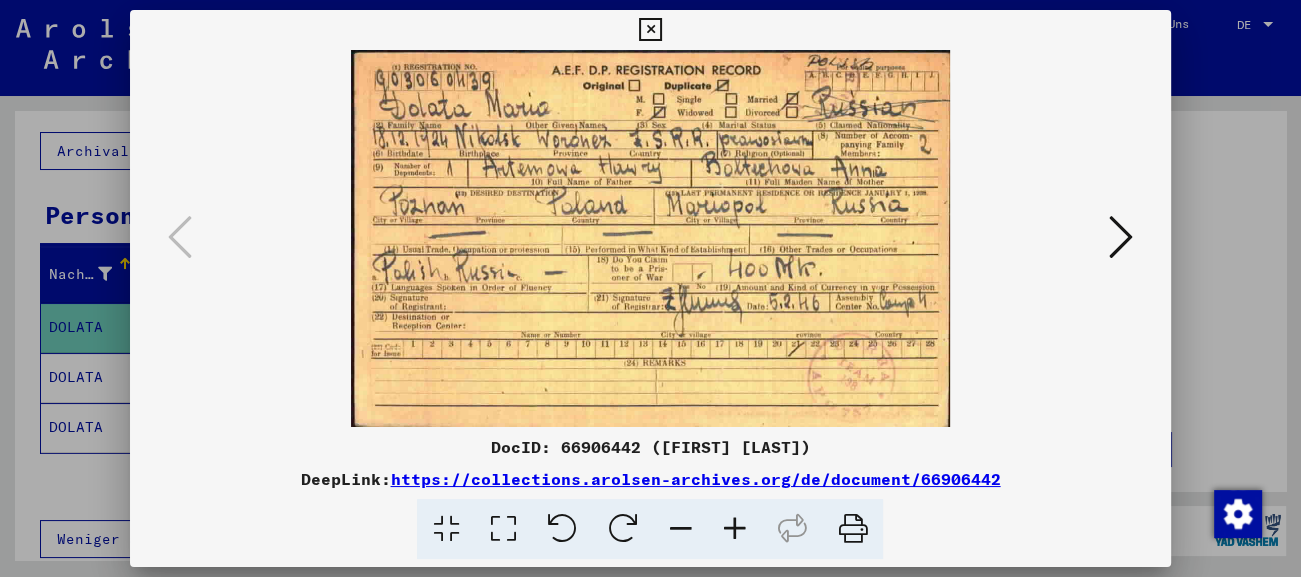 click at bounding box center (650, 30) 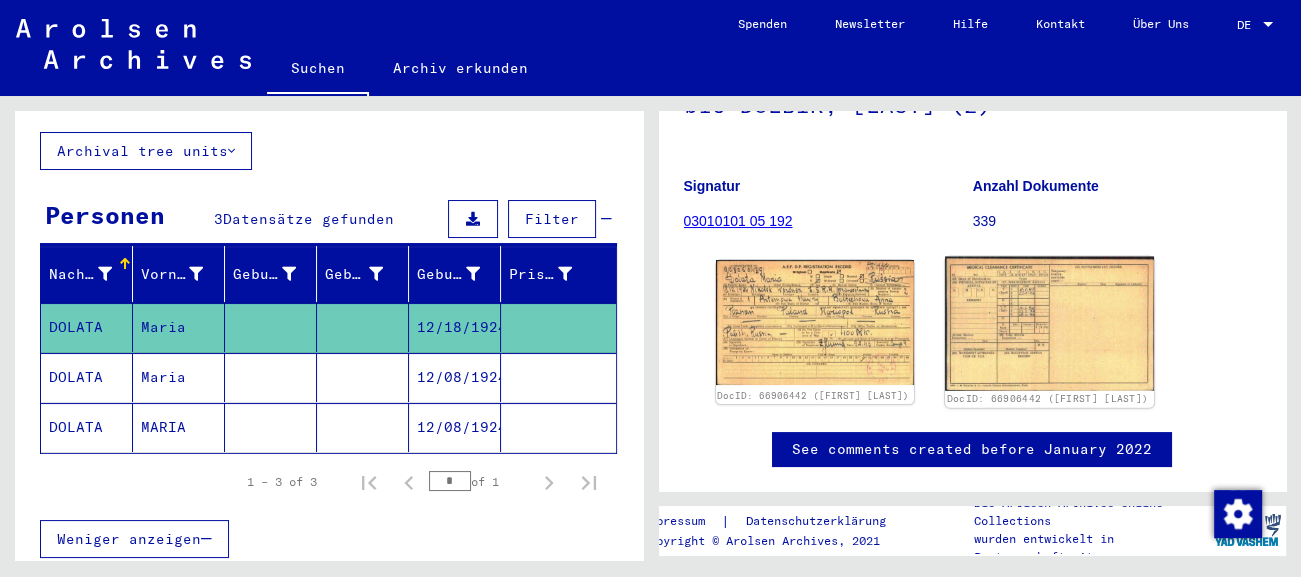 click 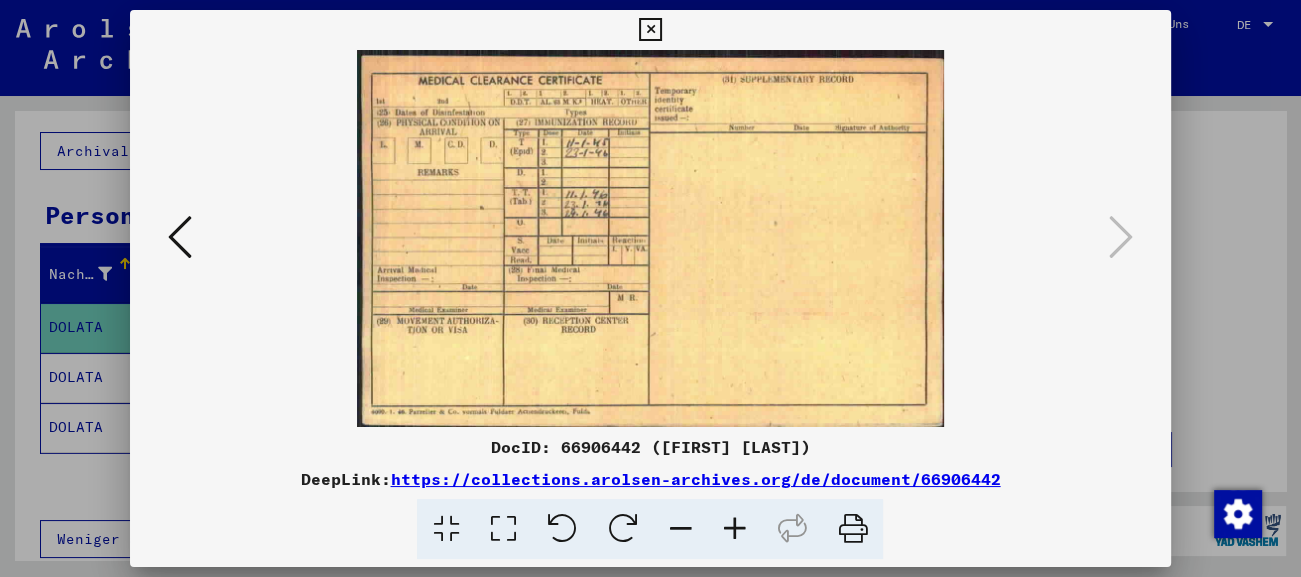 click at bounding box center (650, 30) 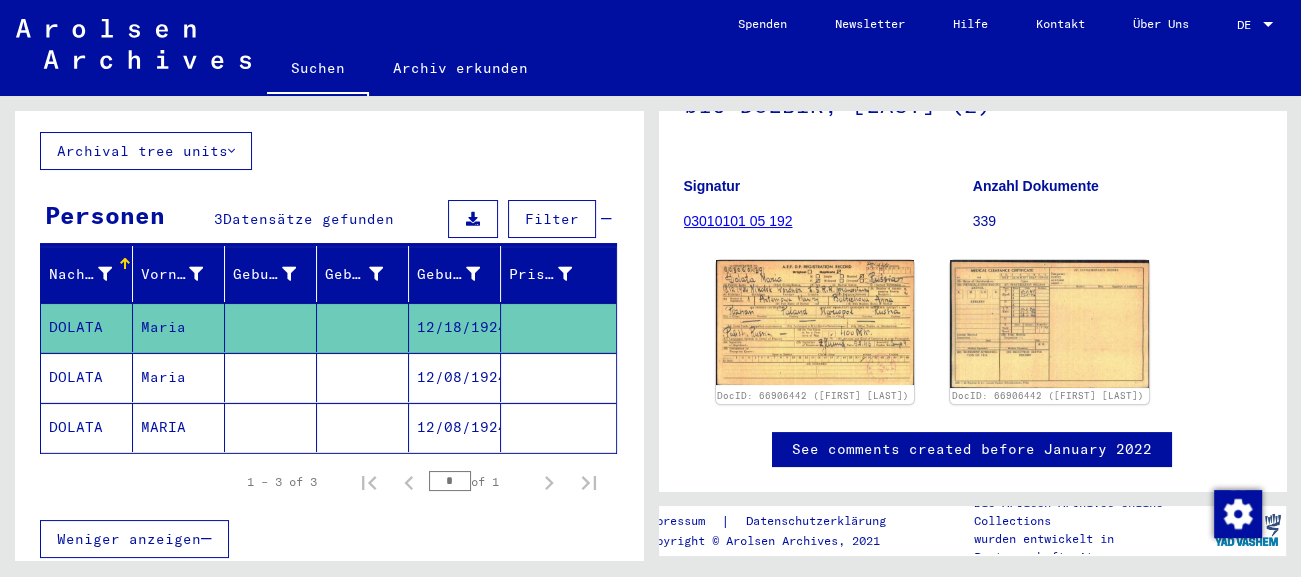 click on "Maria" at bounding box center [179, 427] 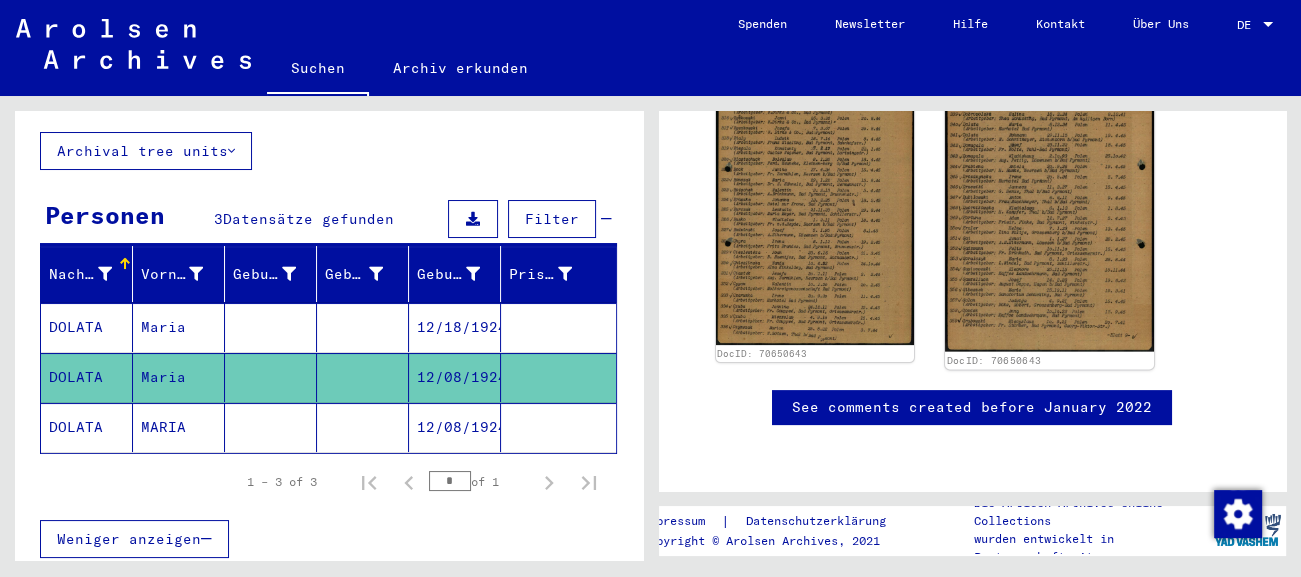 scroll, scrollTop: 500, scrollLeft: 0, axis: vertical 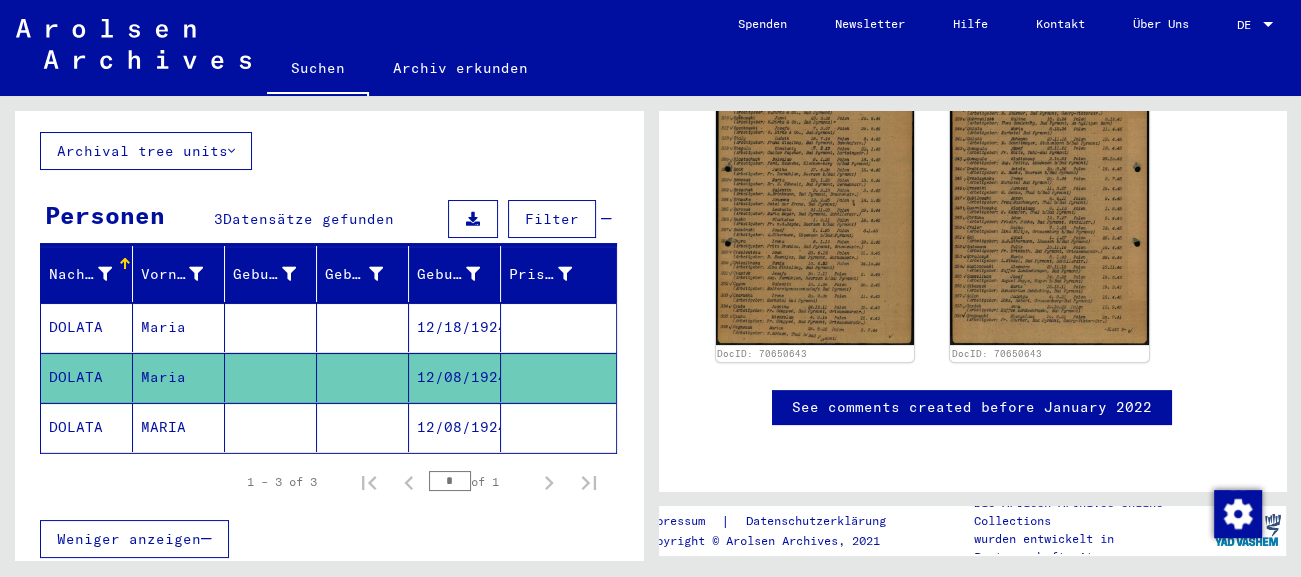 click on "12/08/1924" 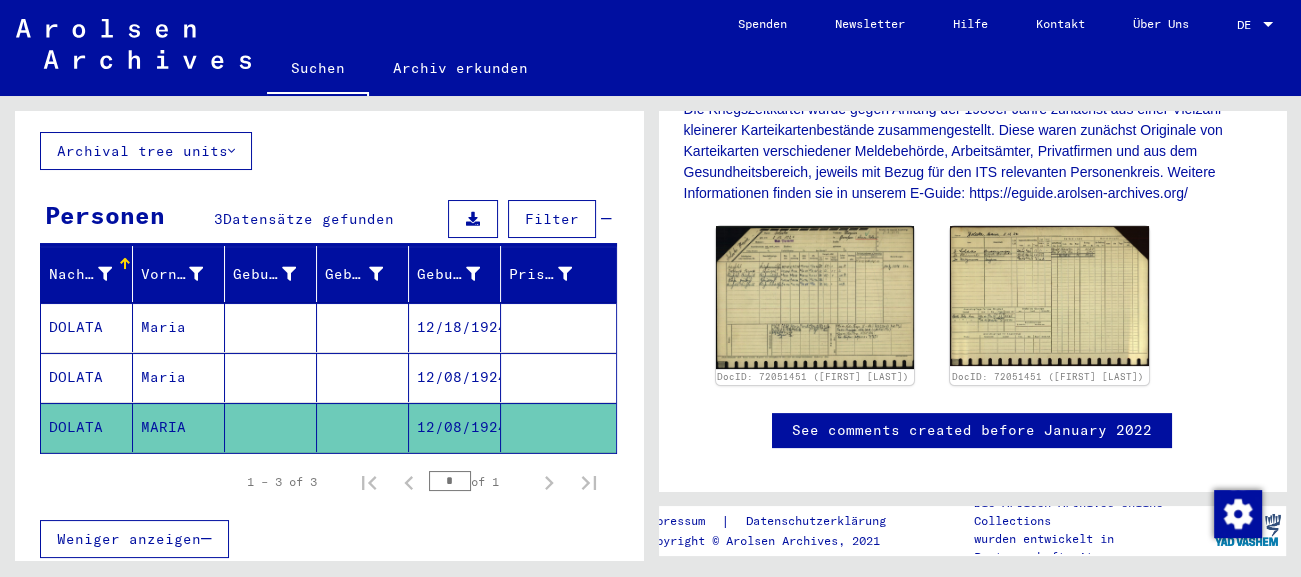 scroll, scrollTop: 552, scrollLeft: 0, axis: vertical 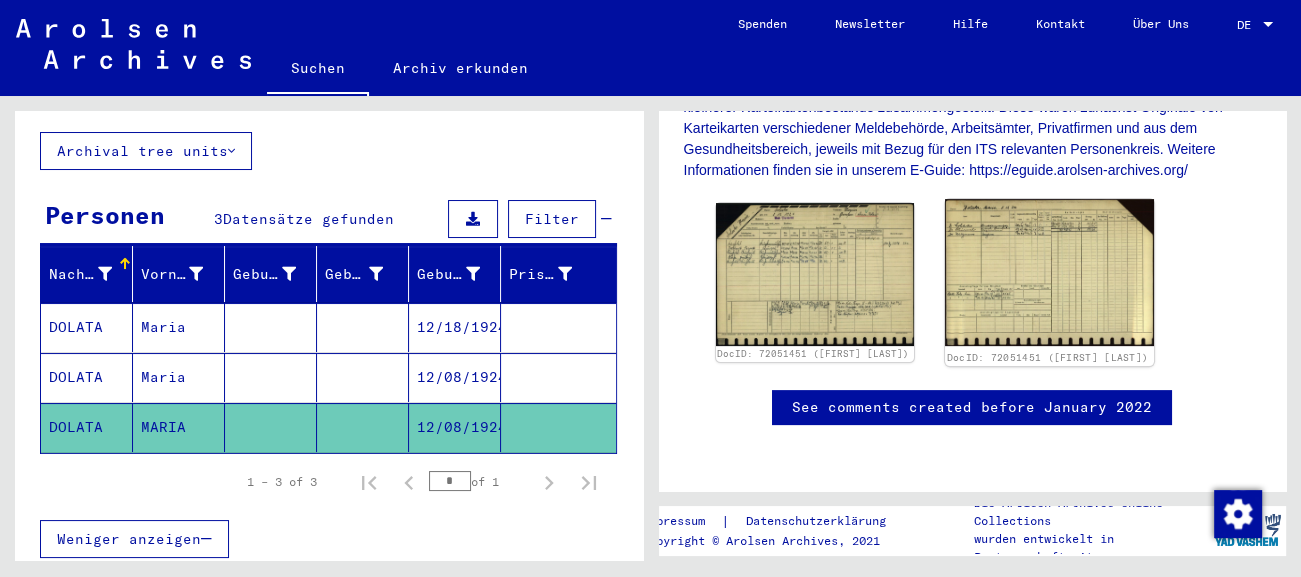 click 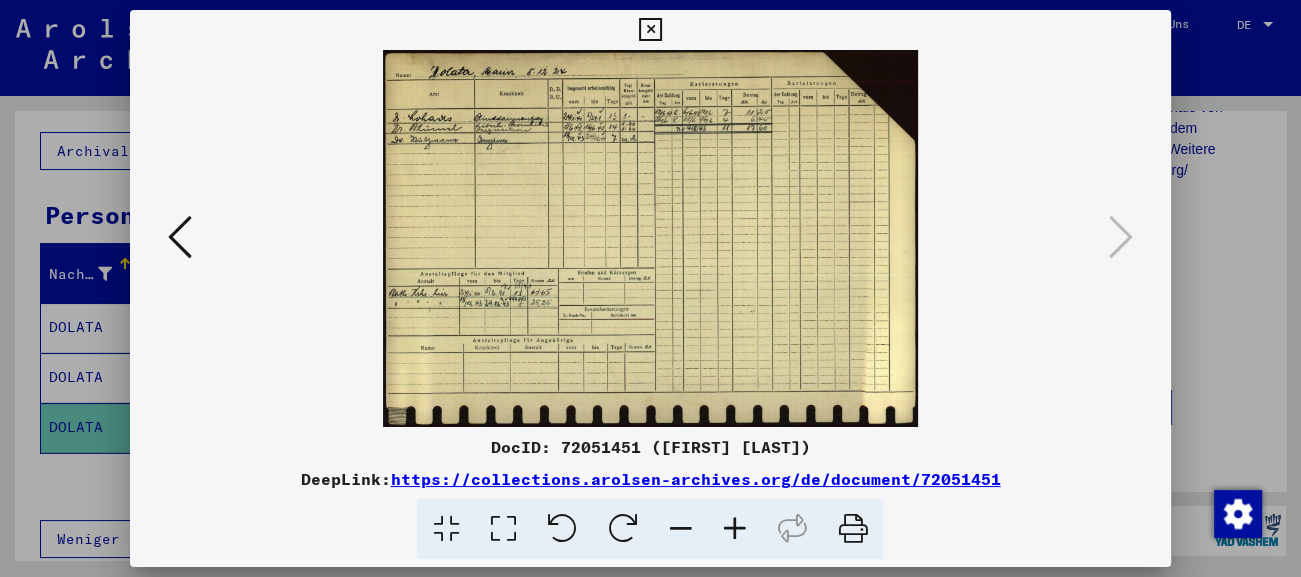 click at bounding box center [180, 237] 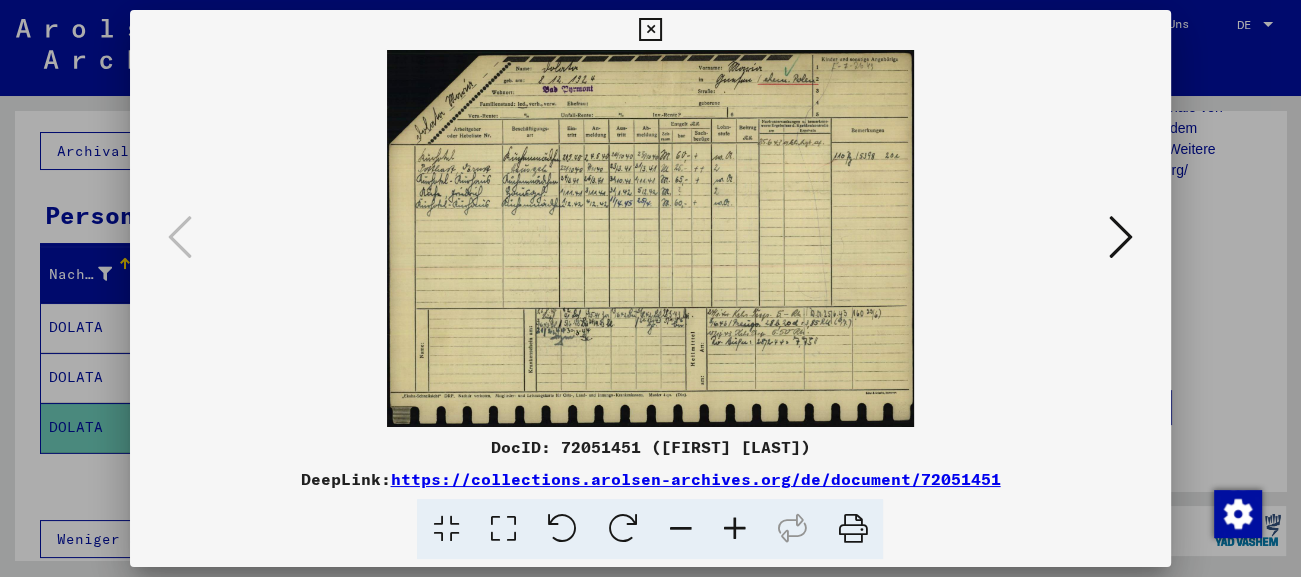 click at bounding box center [1121, 237] 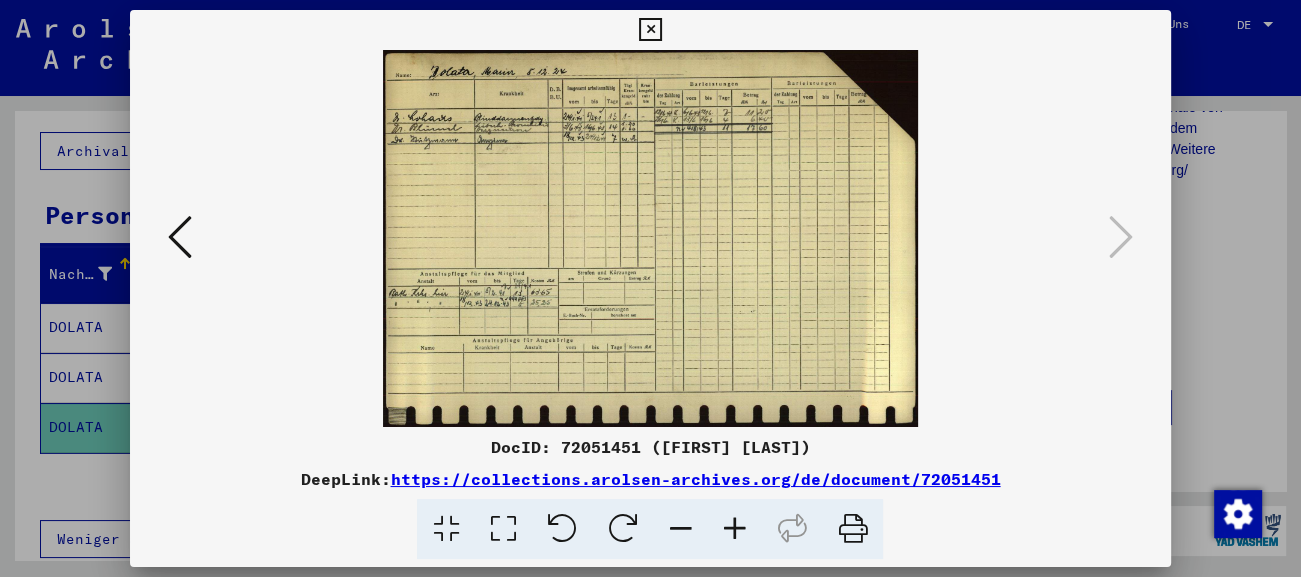 click at bounding box center [650, 288] 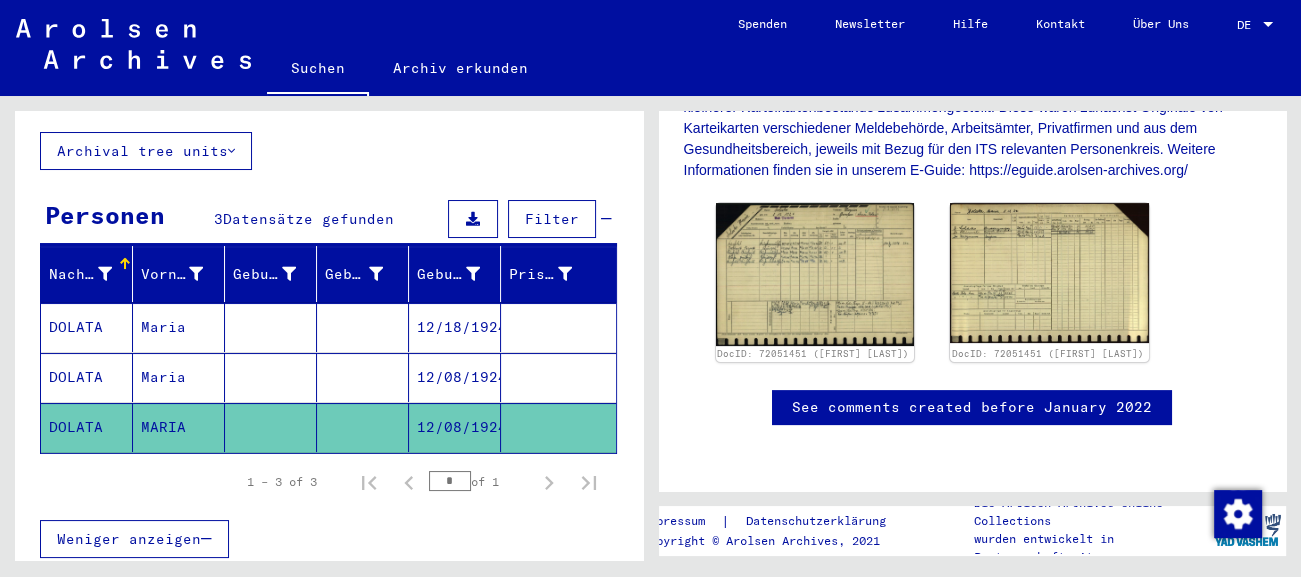click on "DOLATA" at bounding box center (87, 427) 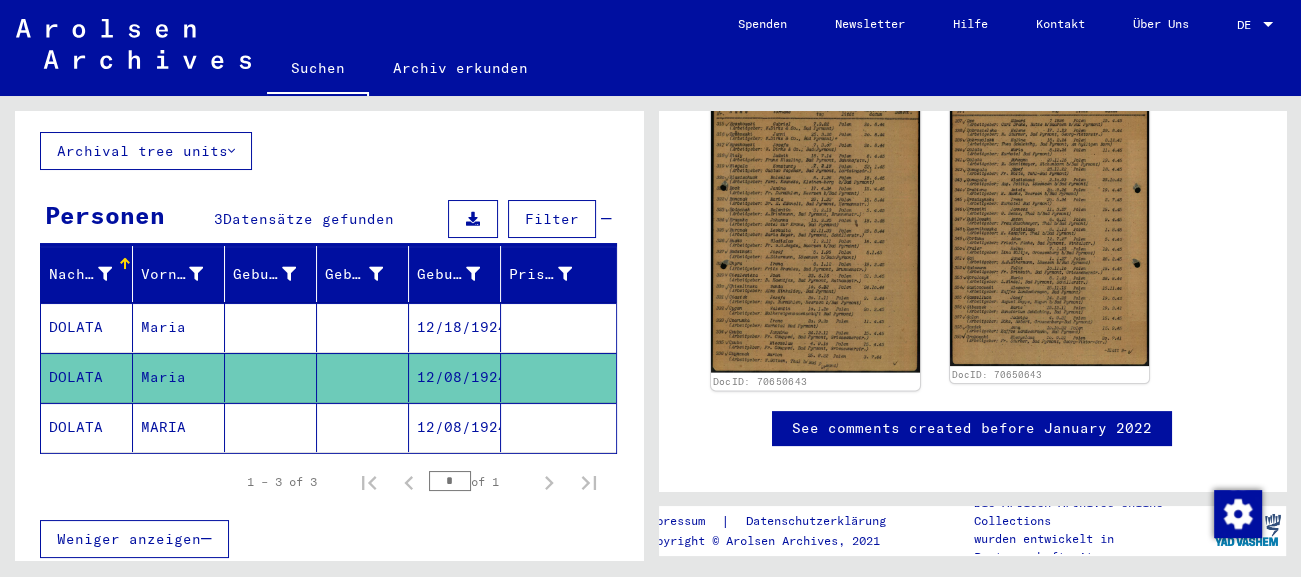 scroll, scrollTop: 552, scrollLeft: 0, axis: vertical 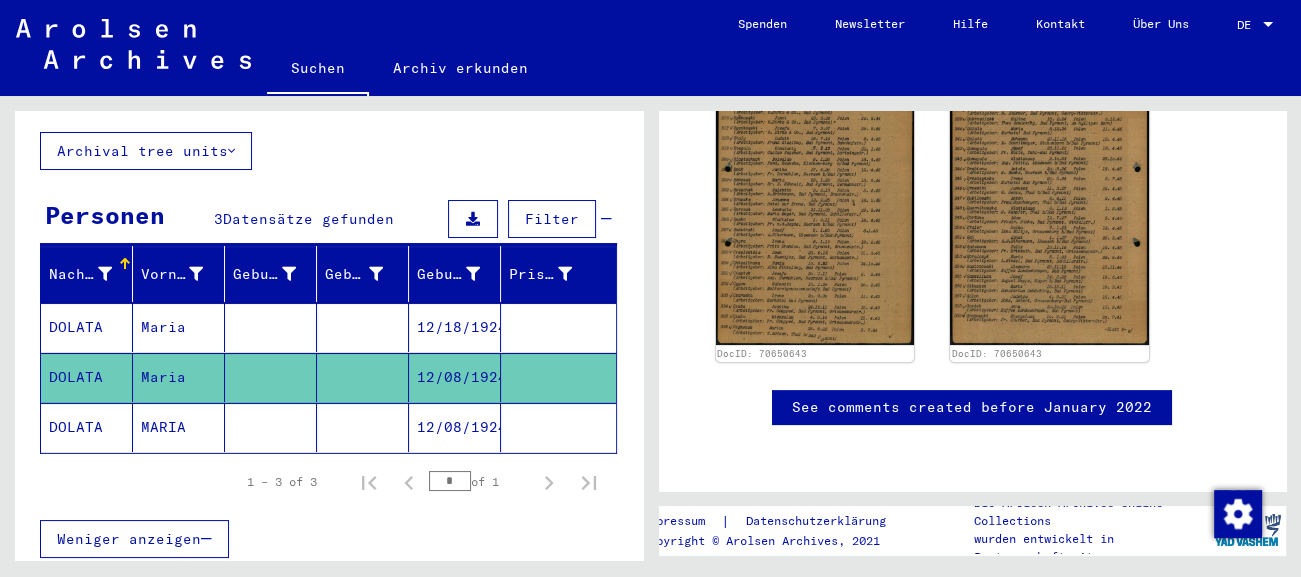 click on "Maria" at bounding box center (179, 377) 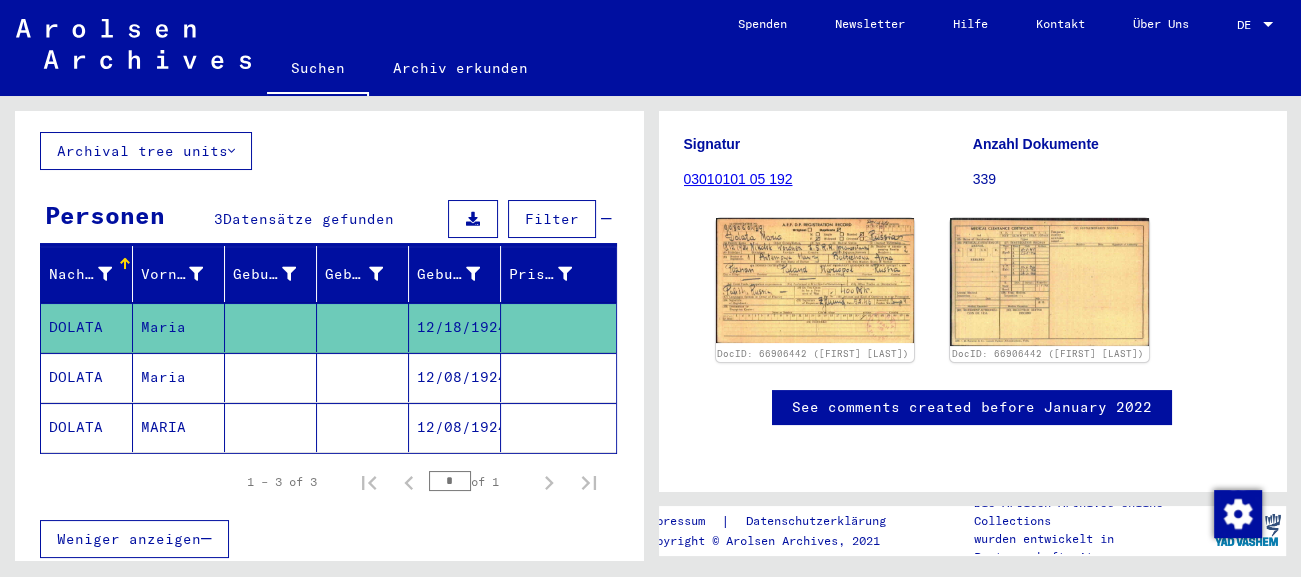 scroll, scrollTop: 773, scrollLeft: 0, axis: vertical 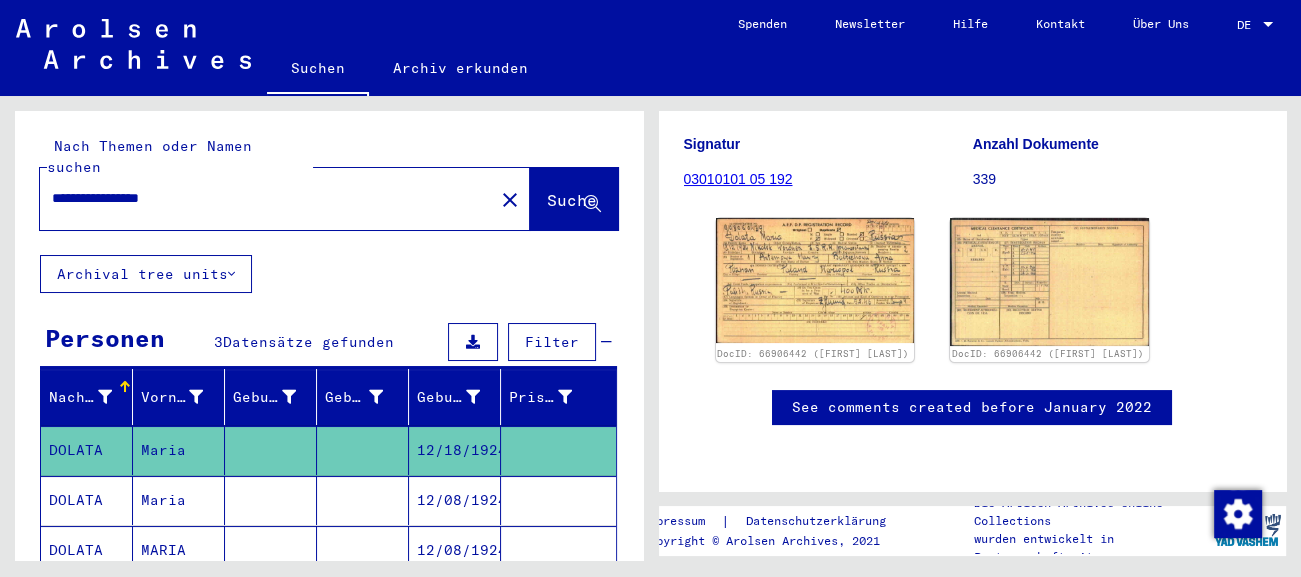 drag, startPoint x: 198, startPoint y: 182, endPoint x: 165, endPoint y: 188, distance: 33.54102 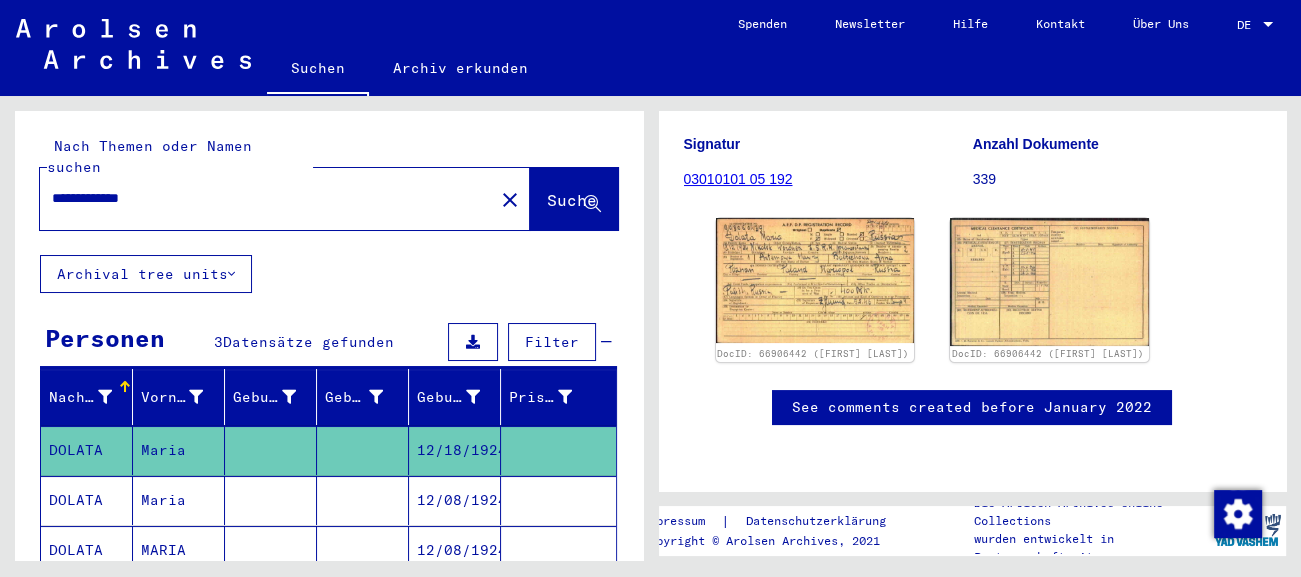 type on "**********" 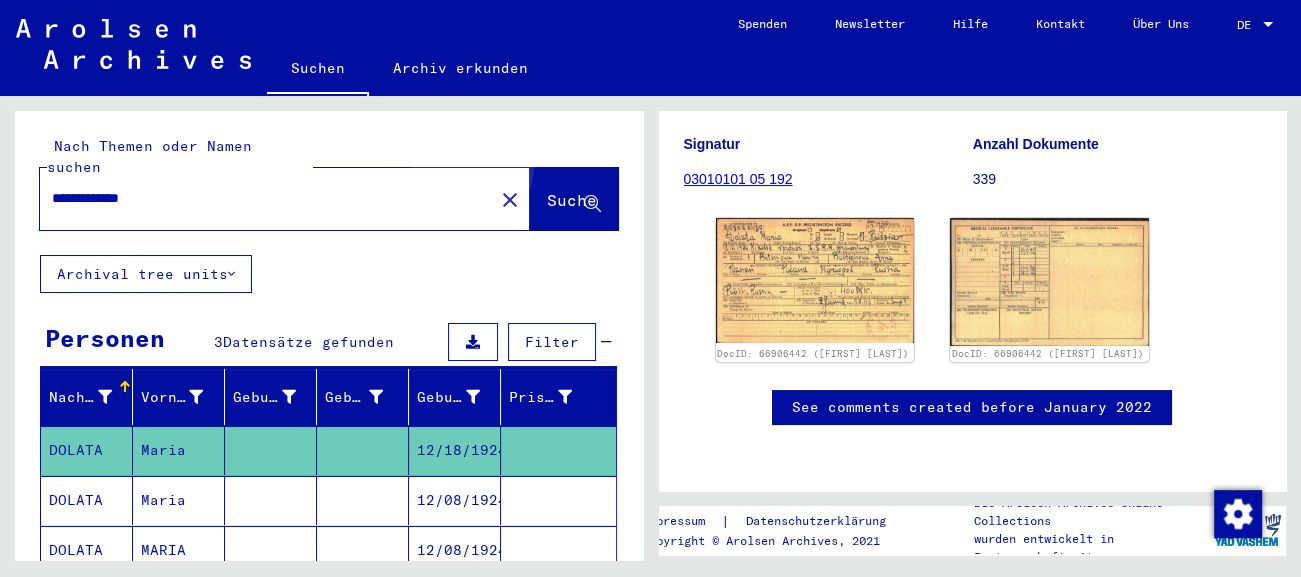 click on "Suche" 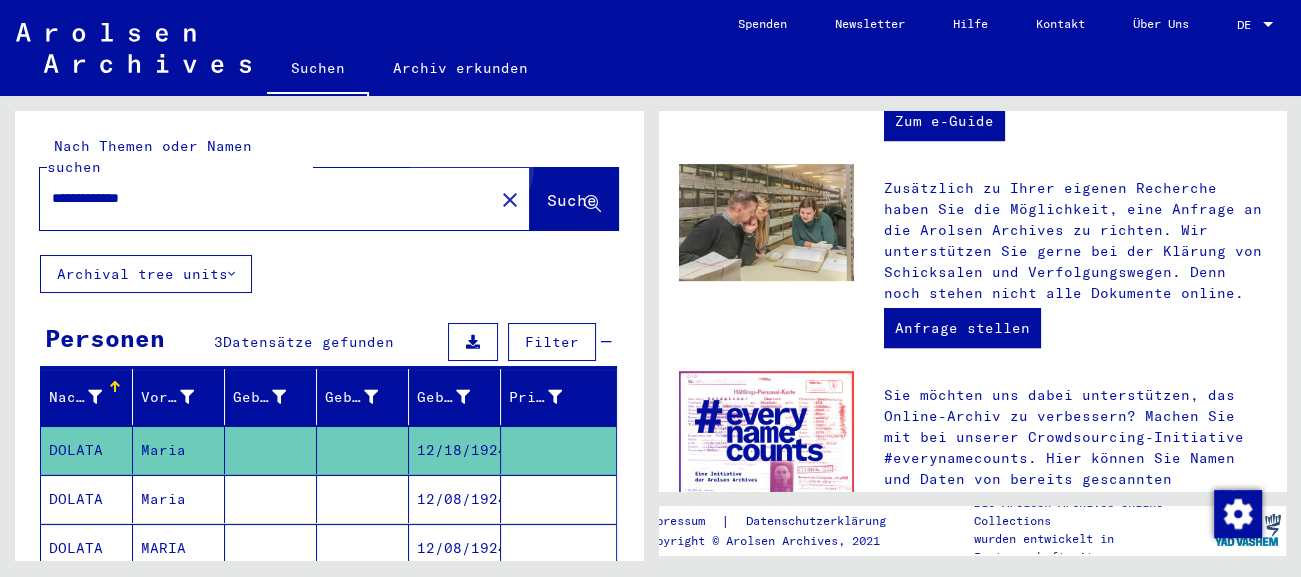 scroll, scrollTop: 0, scrollLeft: 0, axis: both 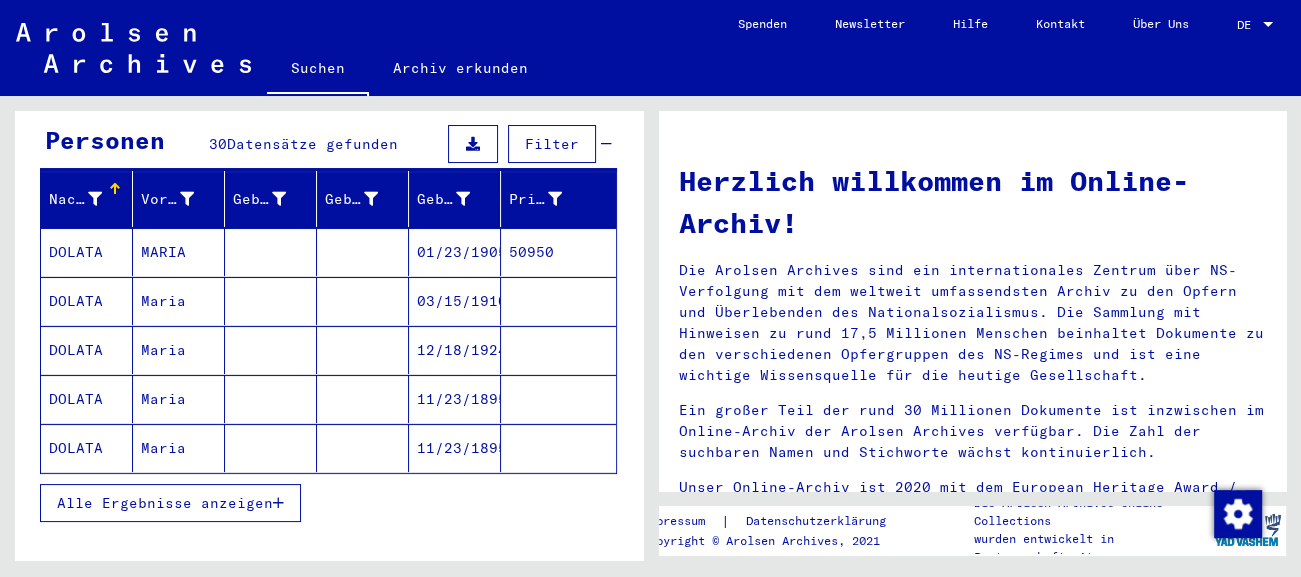 click on "12/18/1924" at bounding box center (455, 399) 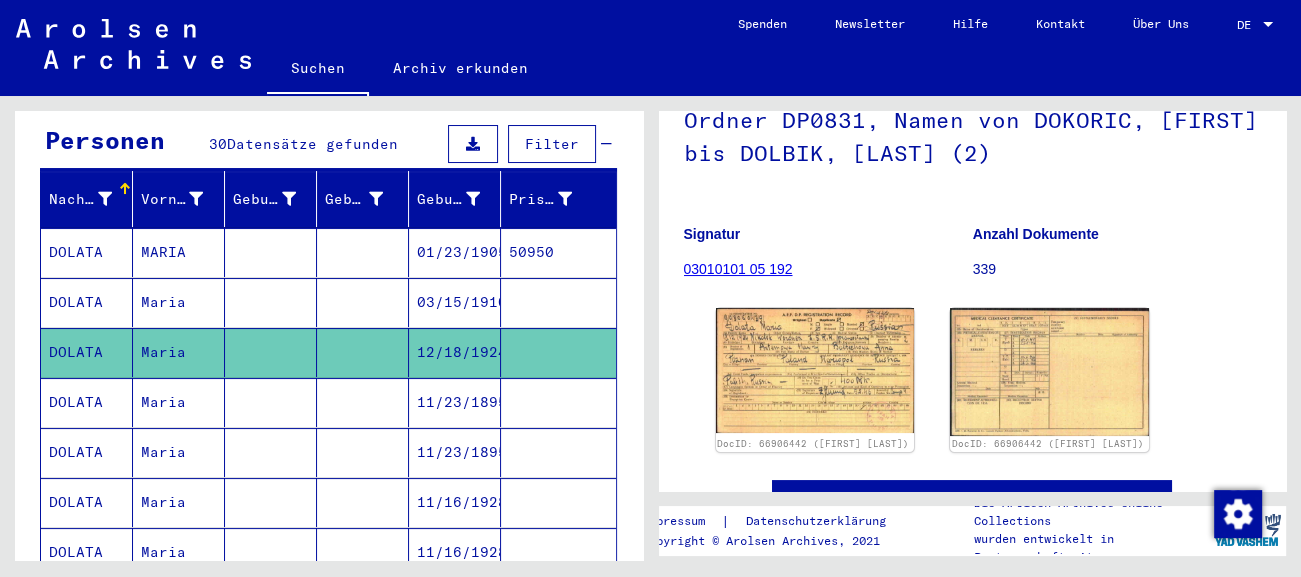 scroll, scrollTop: 221, scrollLeft: 0, axis: vertical 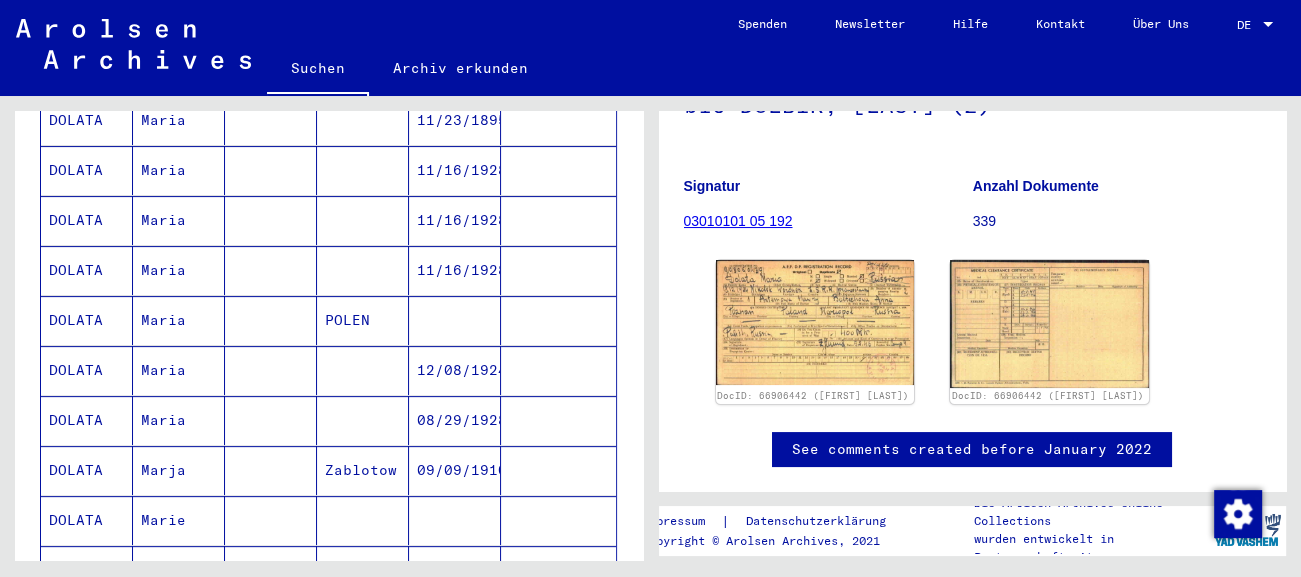click on "12/08/1924" at bounding box center [455, 420] 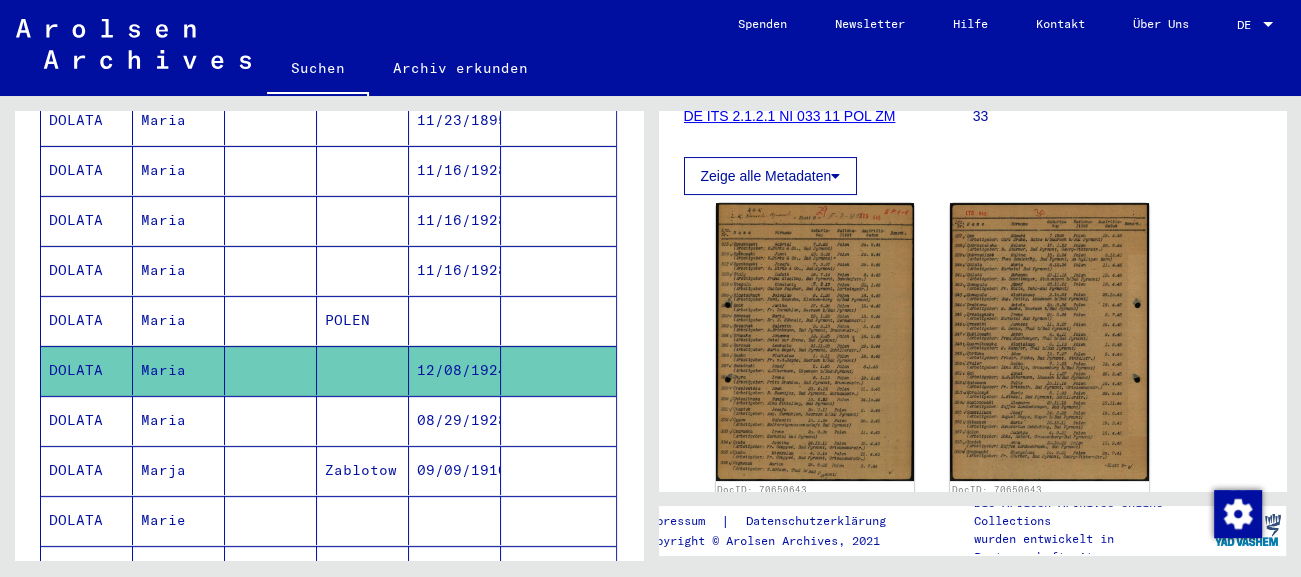 scroll, scrollTop: 331, scrollLeft: 0, axis: vertical 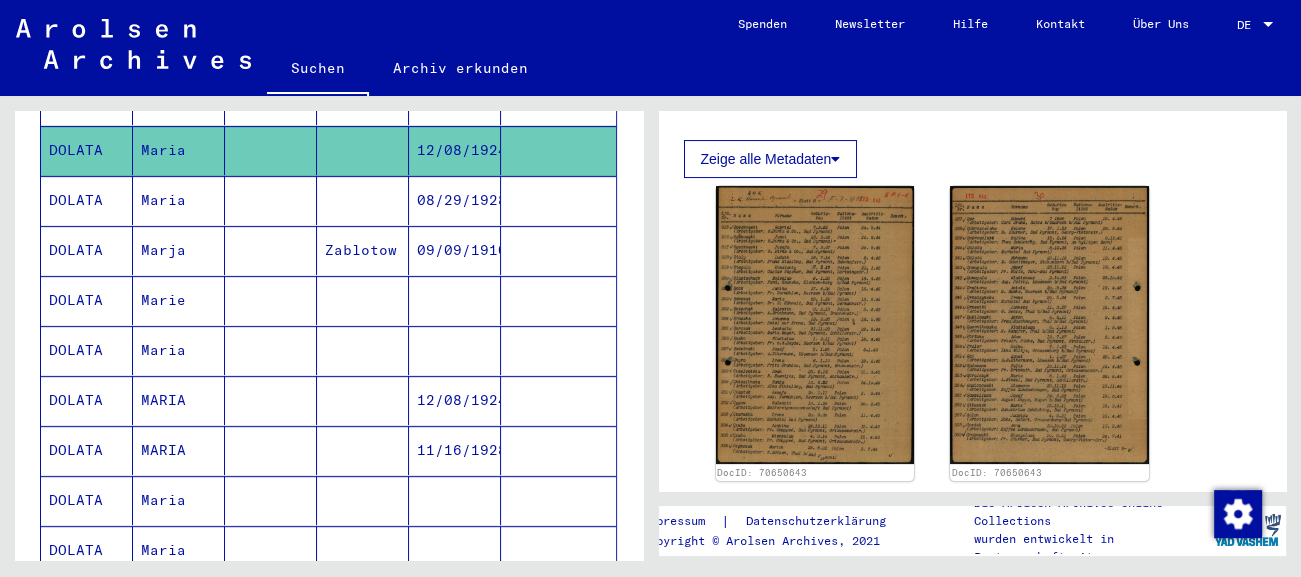 click on "12/08/1924" at bounding box center [455, 450] 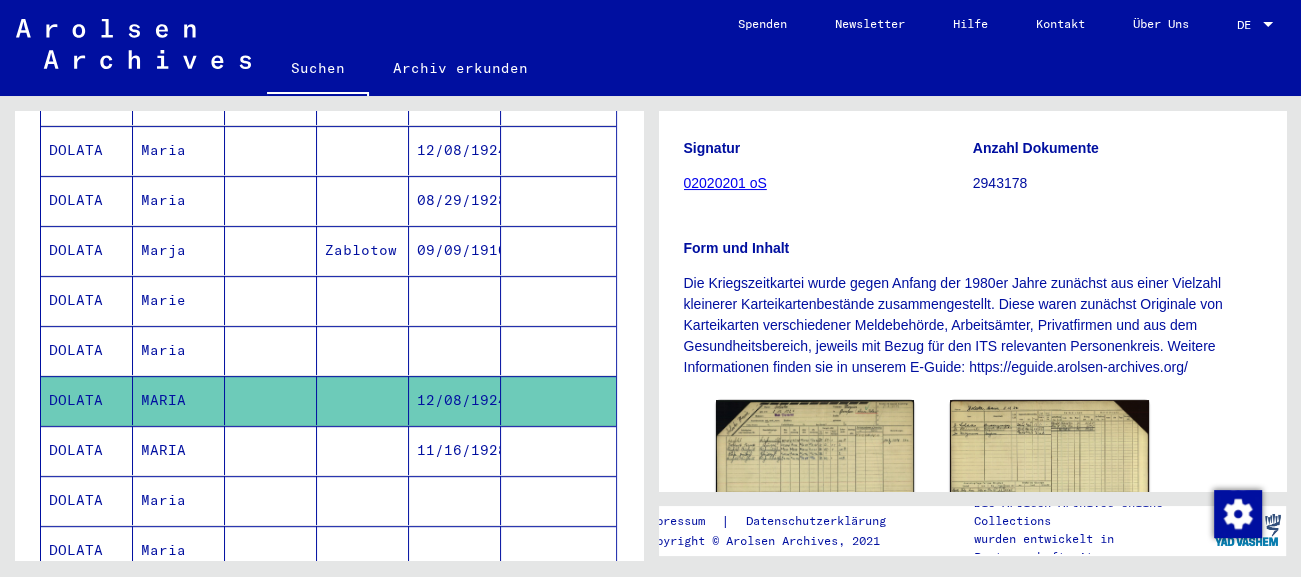 scroll, scrollTop: 331, scrollLeft: 0, axis: vertical 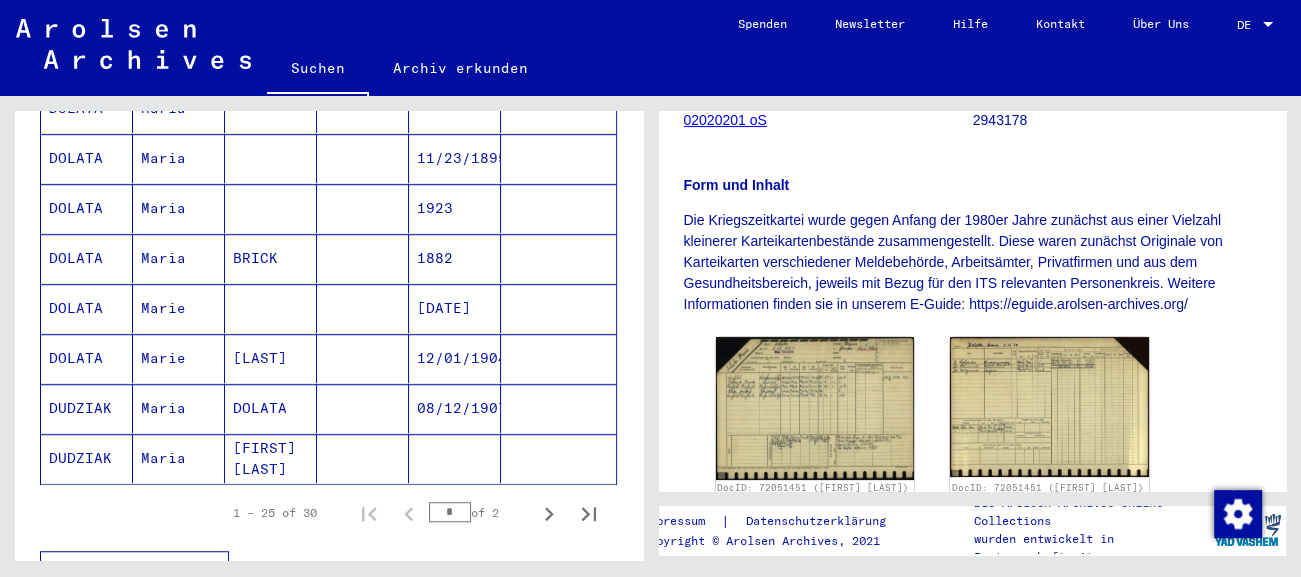 click on "*  of 2" at bounding box center (479, 512) 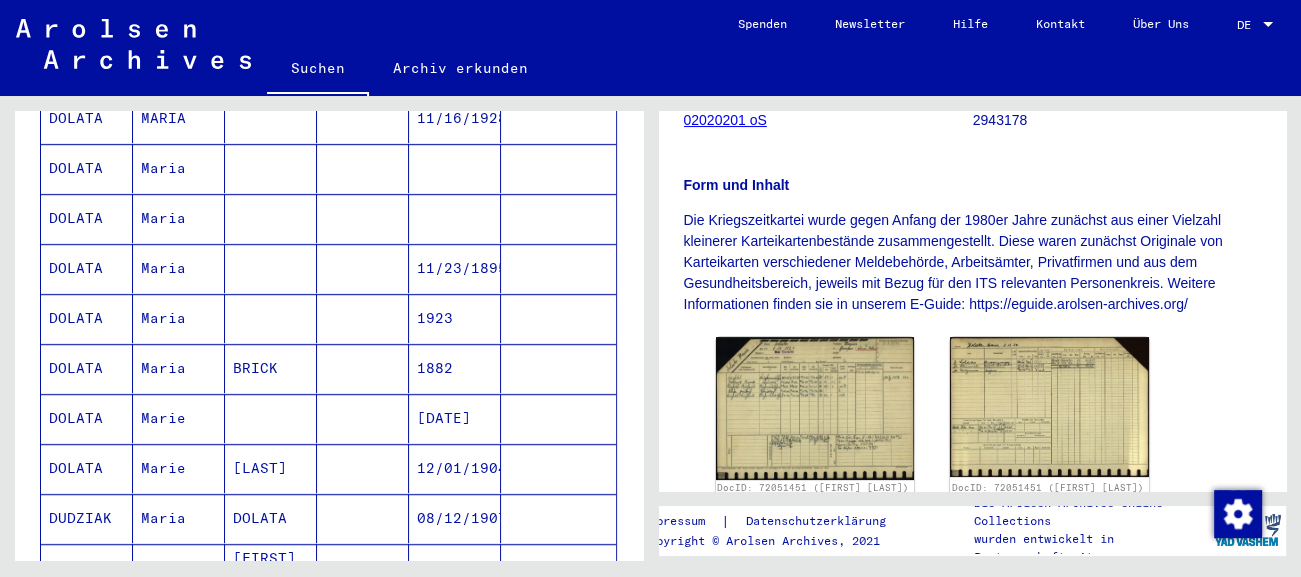 click on "1923" at bounding box center [455, 368] 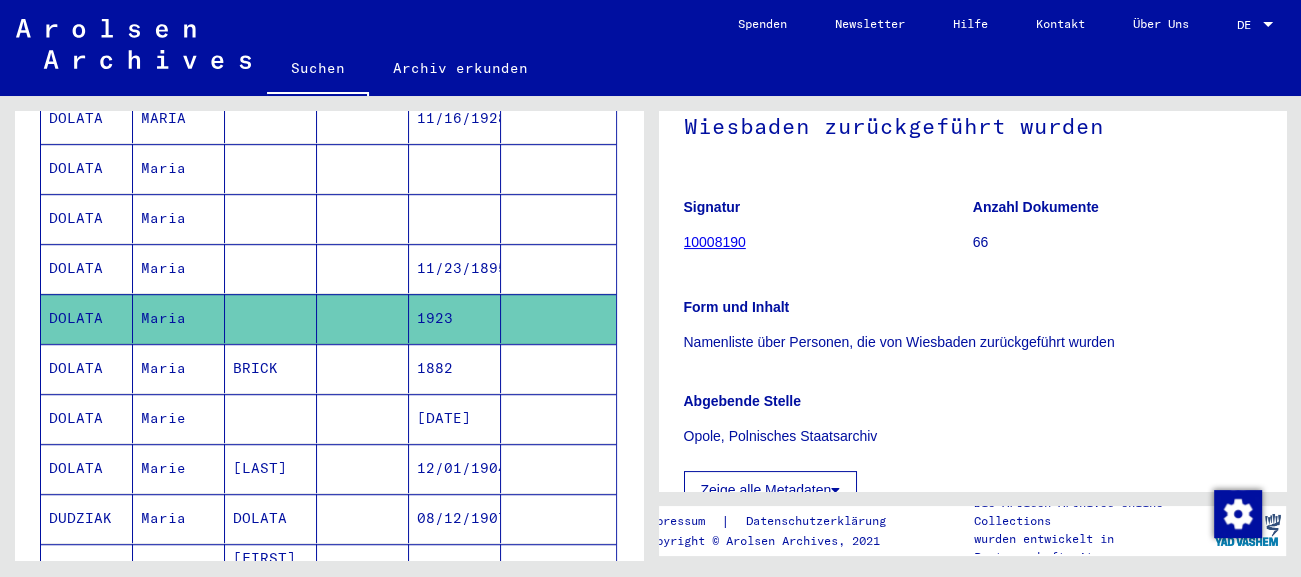 scroll, scrollTop: 442, scrollLeft: 0, axis: vertical 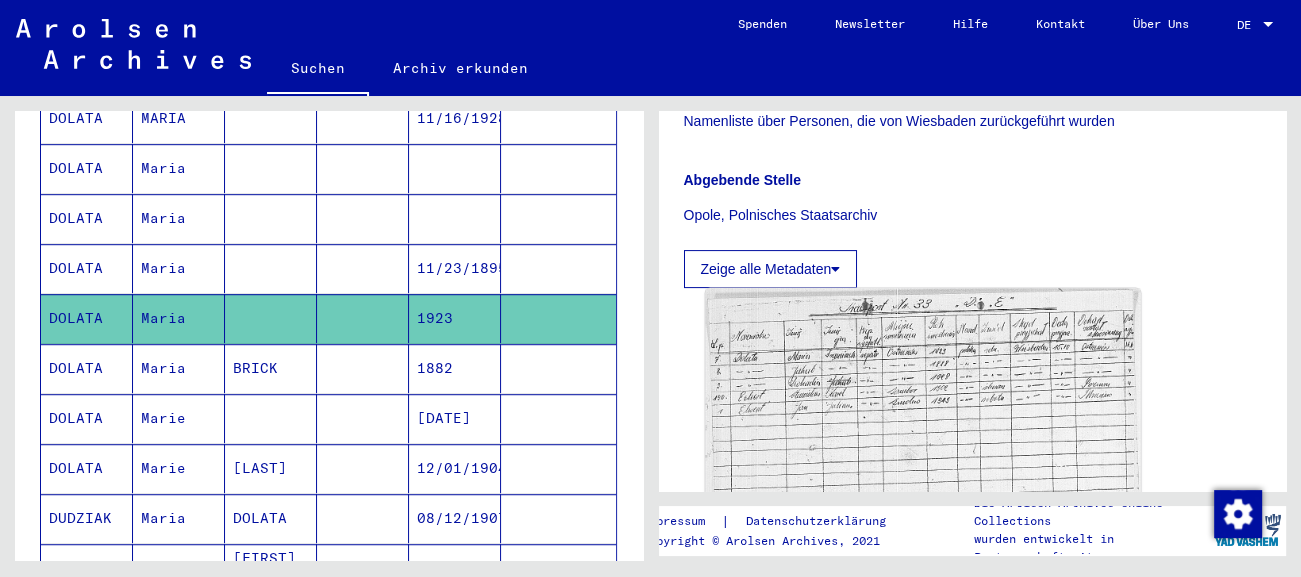 click 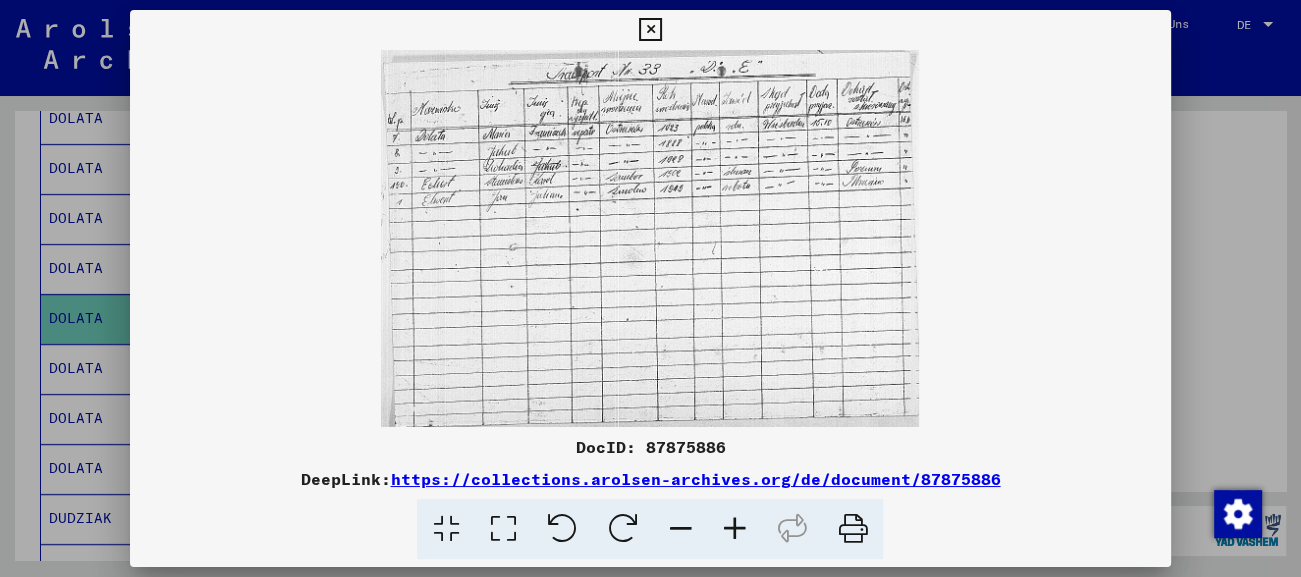 scroll, scrollTop: 442, scrollLeft: 0, axis: vertical 